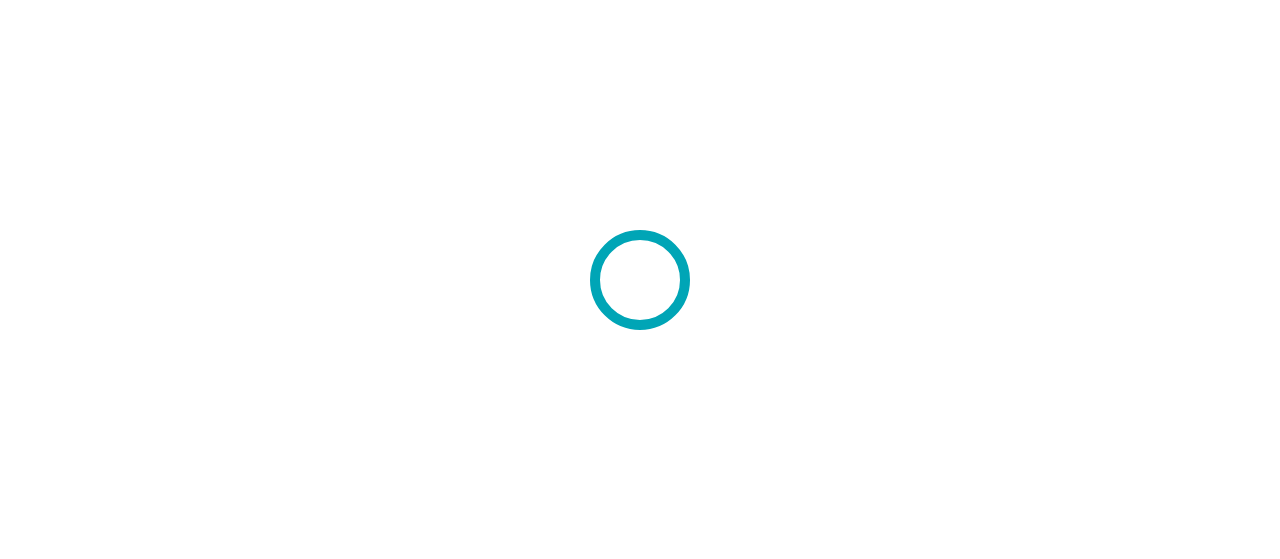 scroll, scrollTop: 0, scrollLeft: 0, axis: both 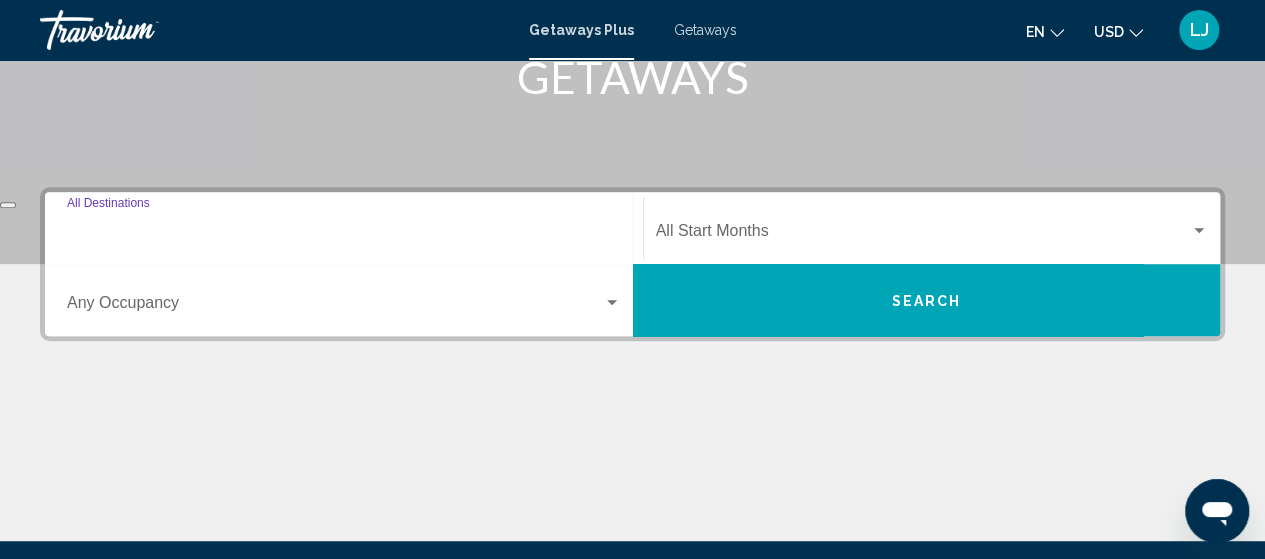 click on "Destination All Destinations" at bounding box center [344, 235] 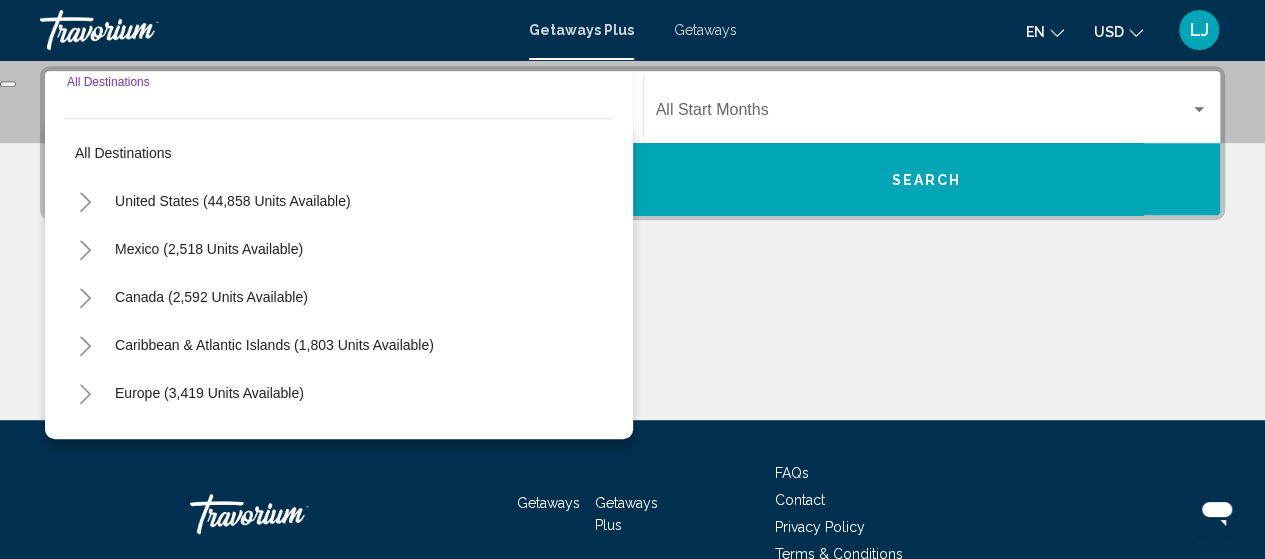 scroll, scrollTop: 458, scrollLeft: 0, axis: vertical 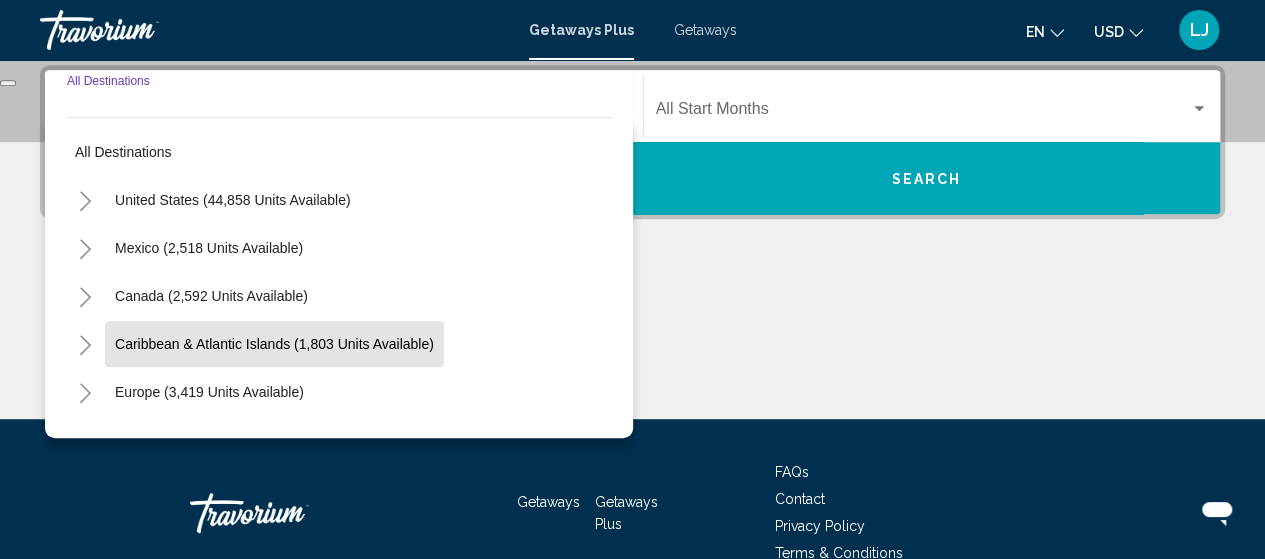 click on "Caribbean & Atlantic Islands (1,803 units available)" at bounding box center [209, 392] 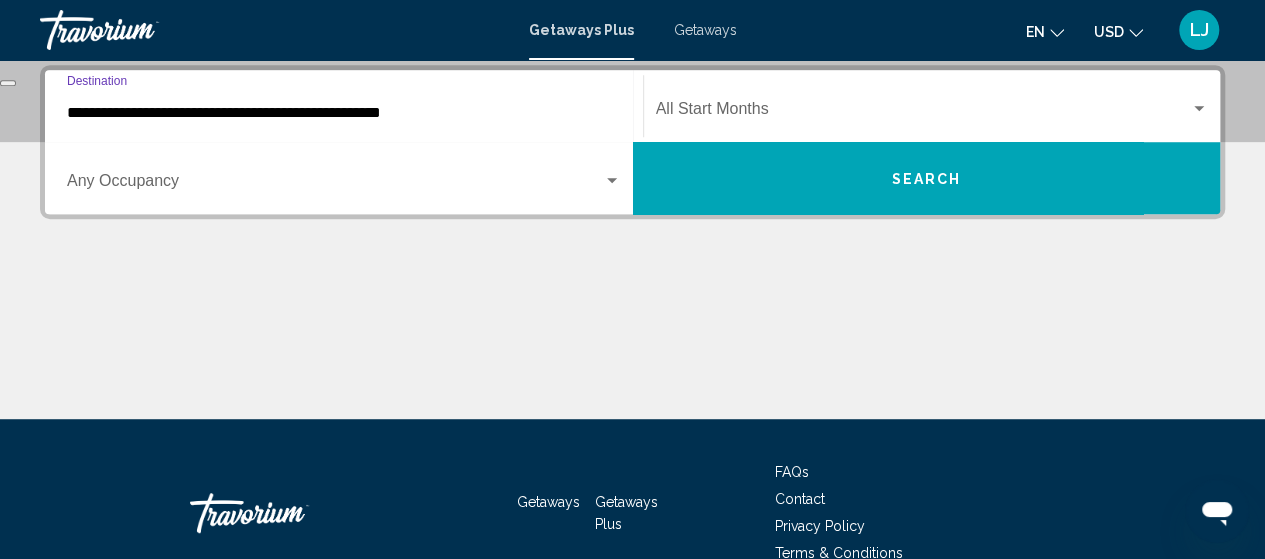 click on "**********" at bounding box center [344, 106] 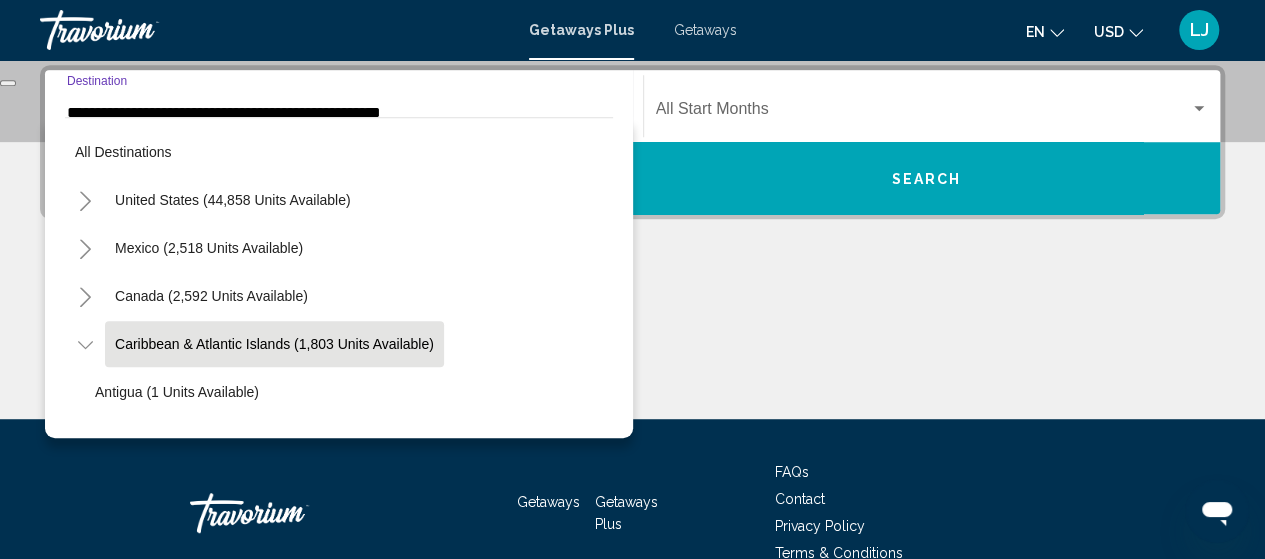scroll, scrollTop: 450, scrollLeft: 0, axis: vertical 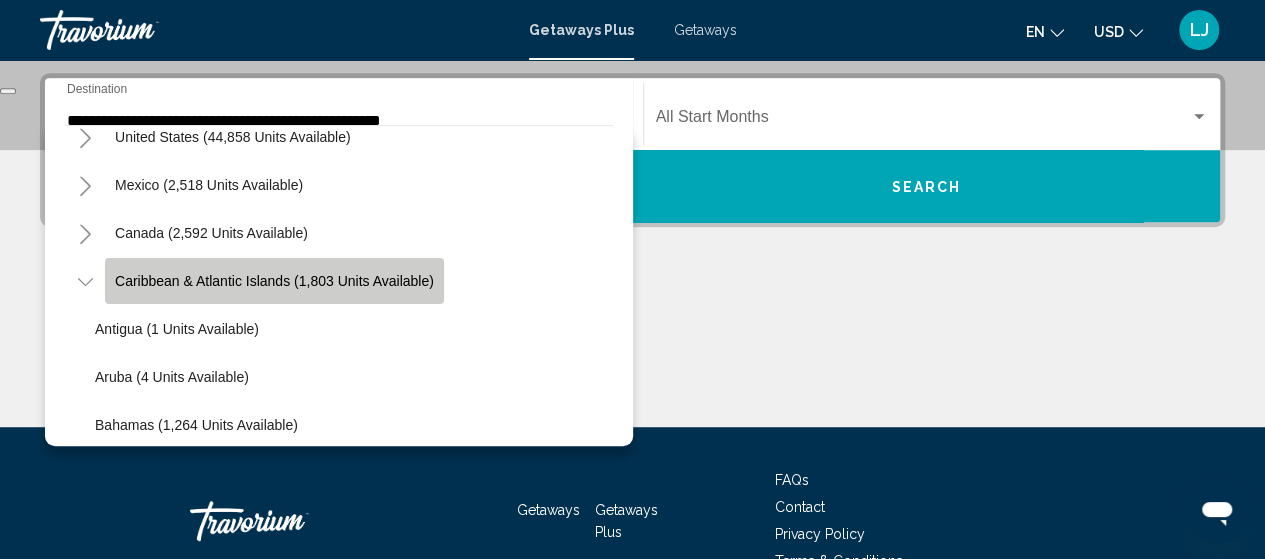 click on "Caribbean & Atlantic Islands (1,803 units available)" 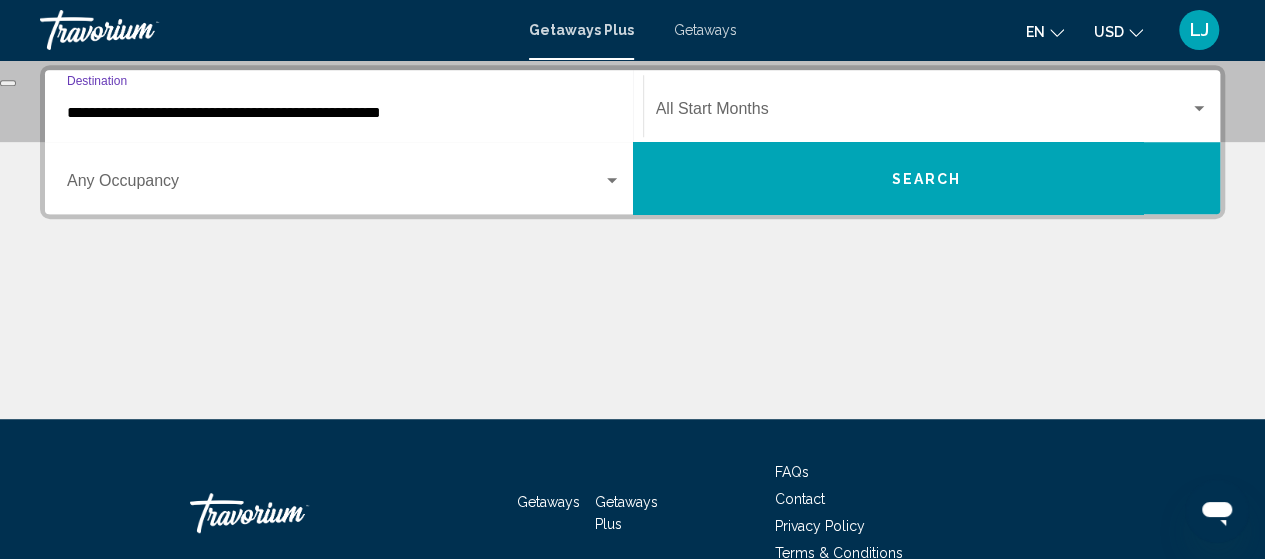 click at bounding box center (335, 185) 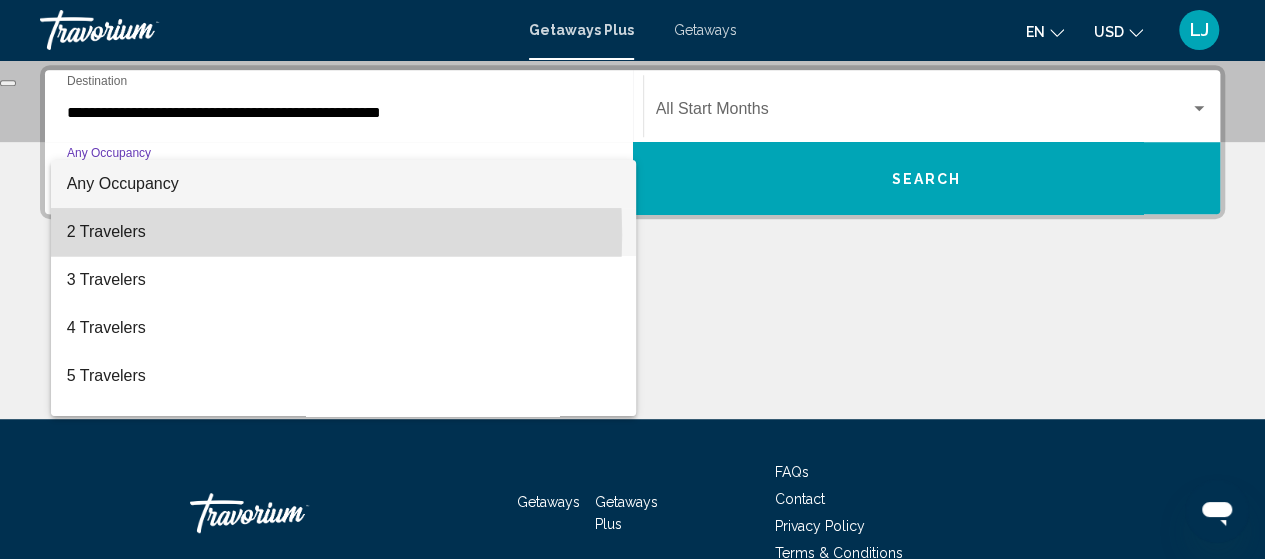 click on "2 Travelers" at bounding box center [344, 232] 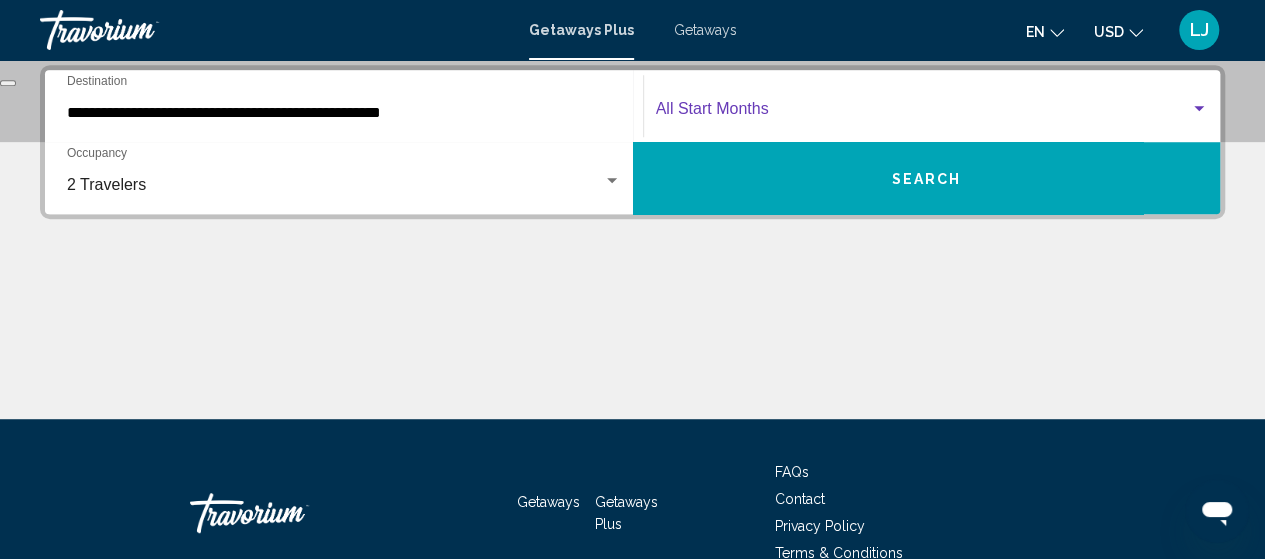 click at bounding box center (923, 113) 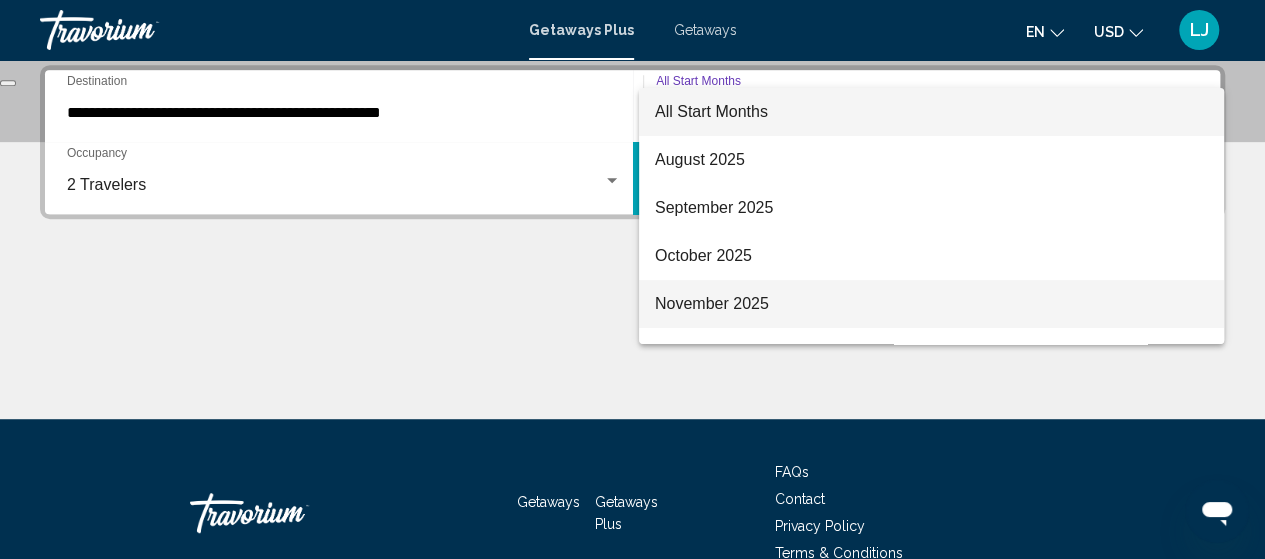 click on "November 2025" at bounding box center (931, 304) 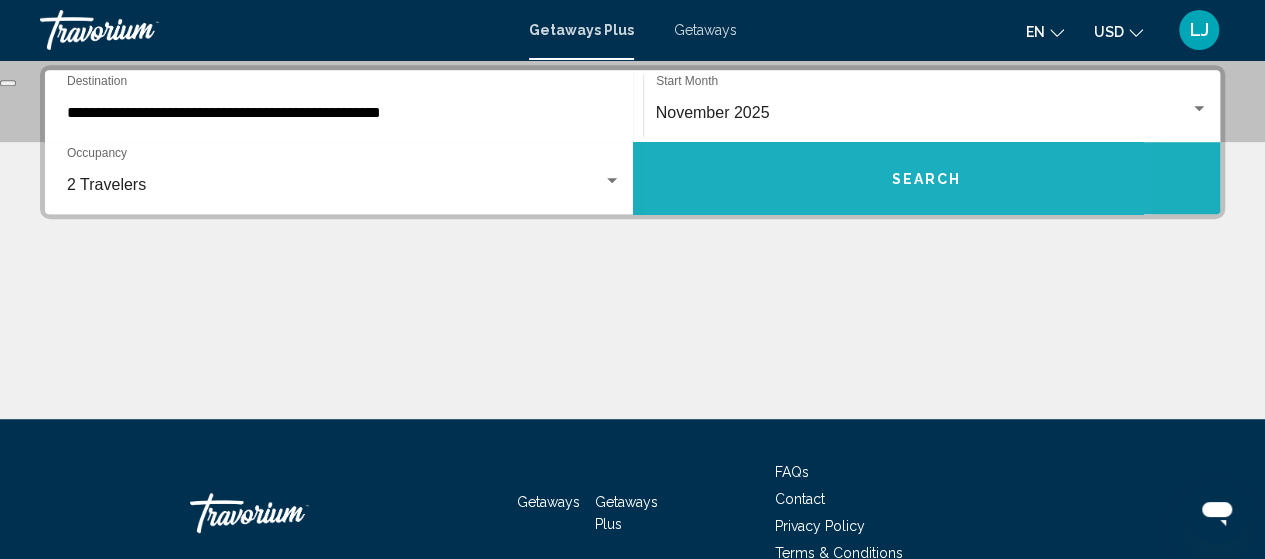 click on "Search" at bounding box center [927, 178] 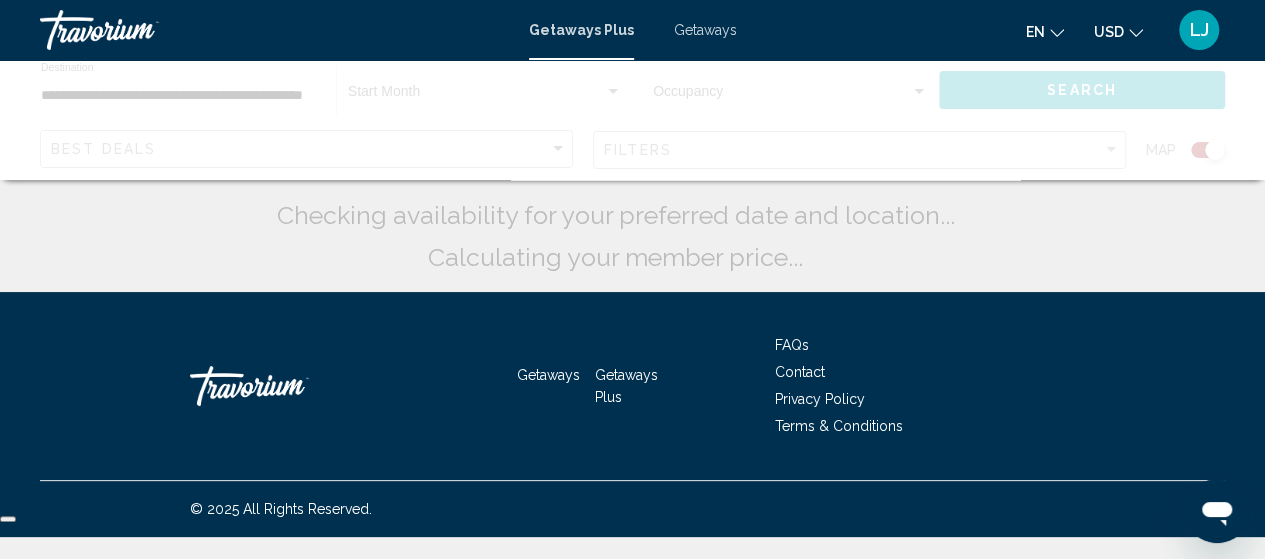 scroll, scrollTop: 0, scrollLeft: 0, axis: both 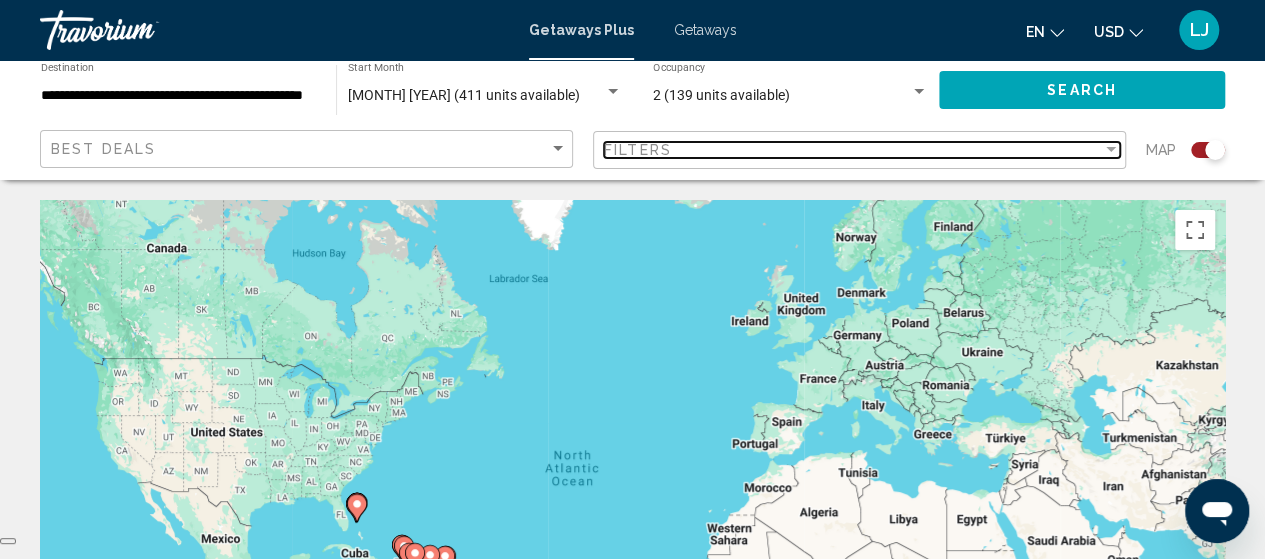 click at bounding box center (1111, 150) 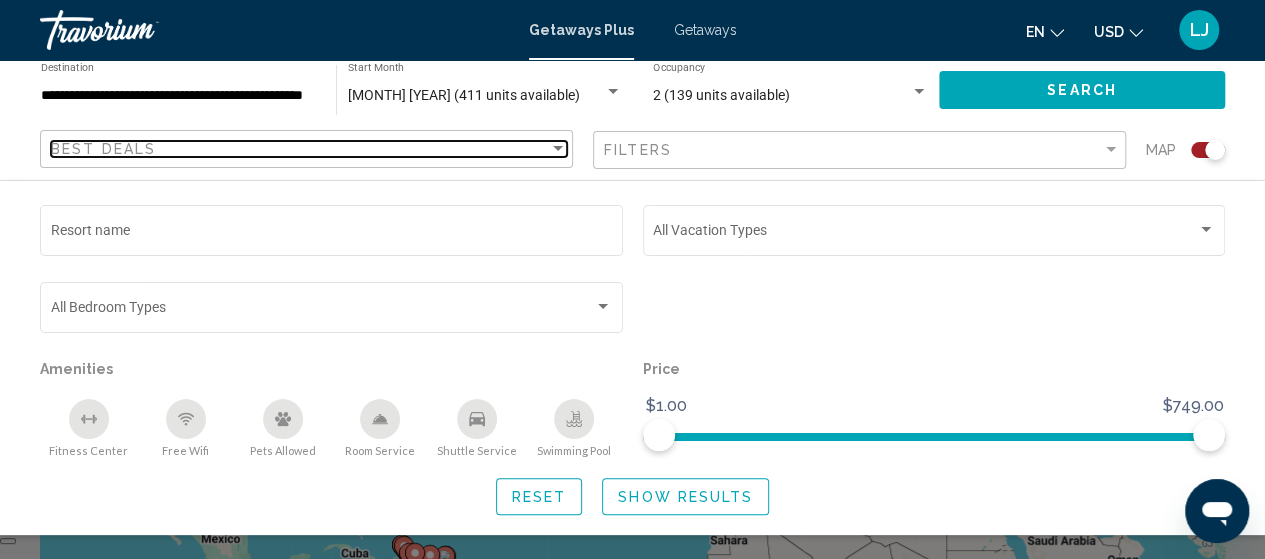 click on "Best Deals" at bounding box center [300, 149] 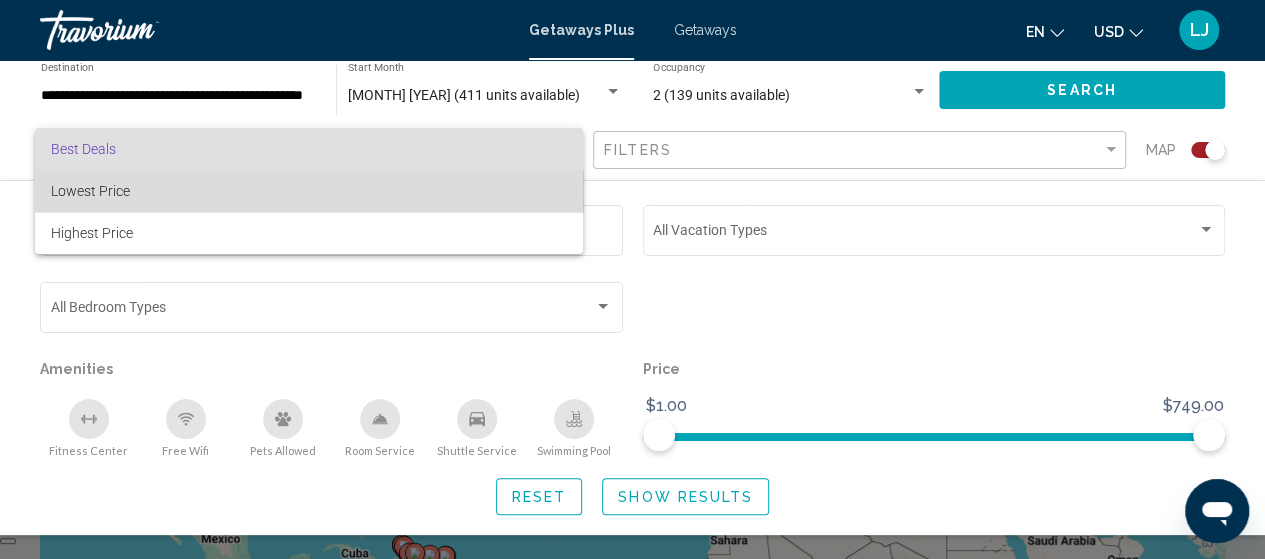 click on "Lowest Price" at bounding box center [309, 191] 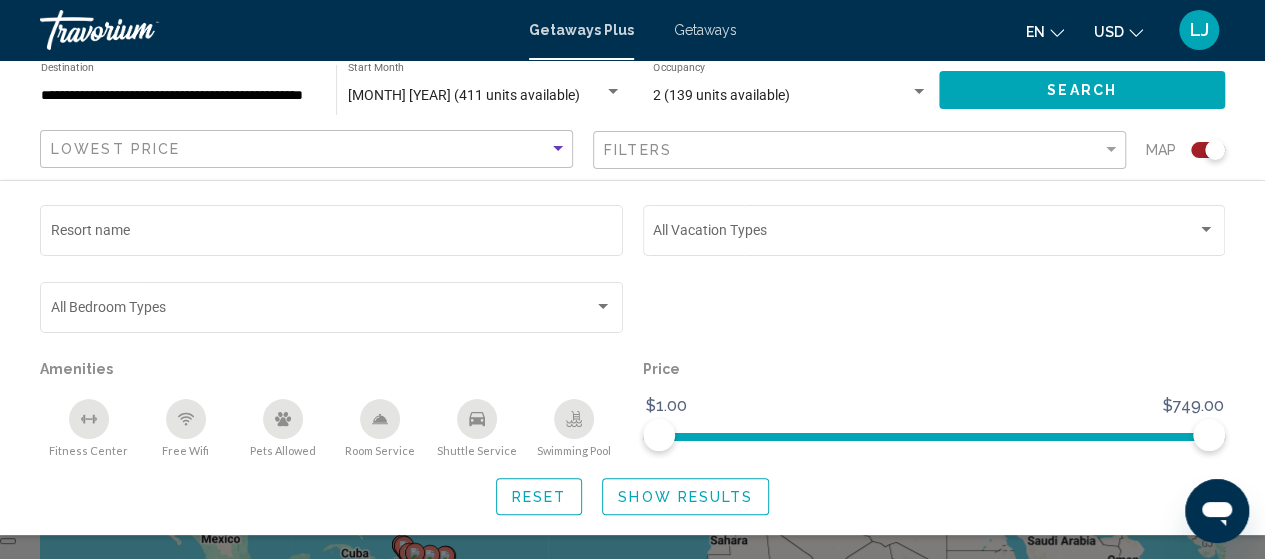 click on "Search" 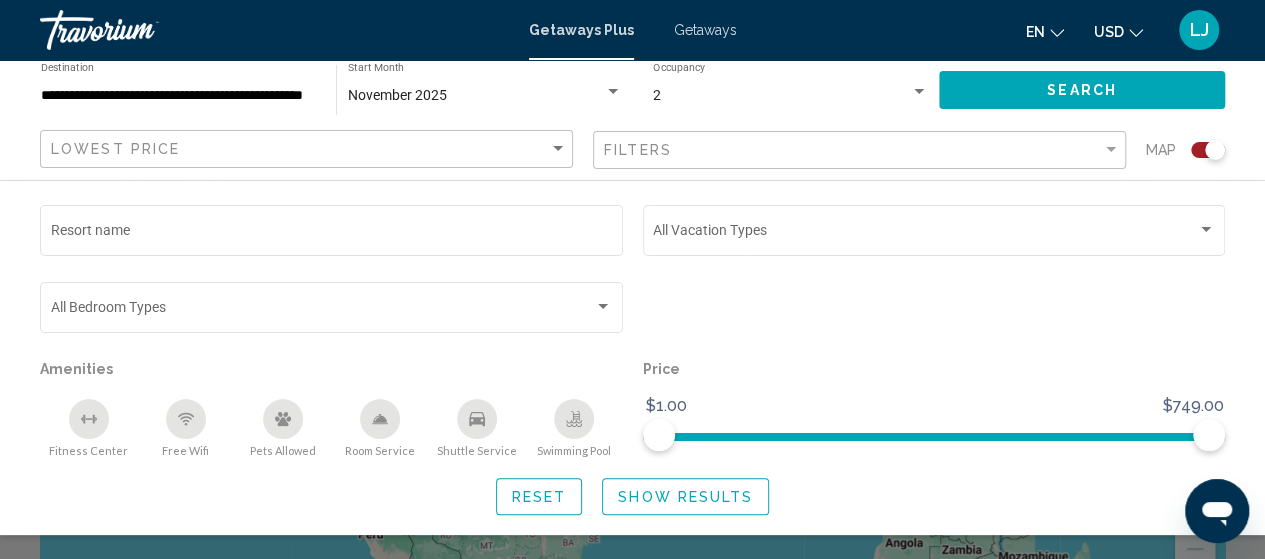 scroll, scrollTop: 274, scrollLeft: 0, axis: vertical 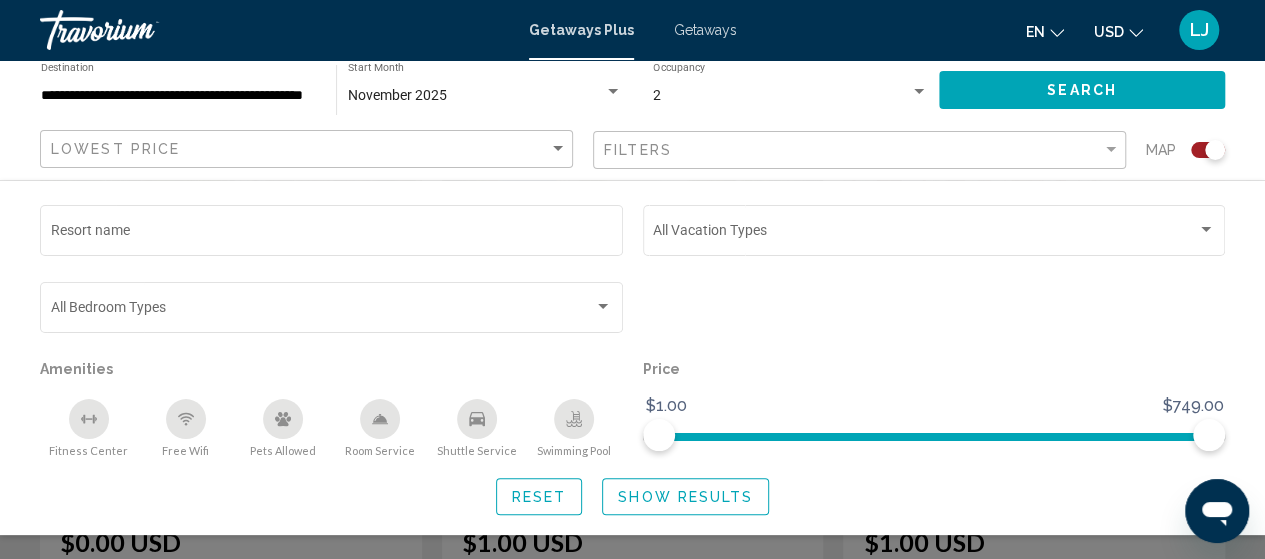 click on "Show Results" 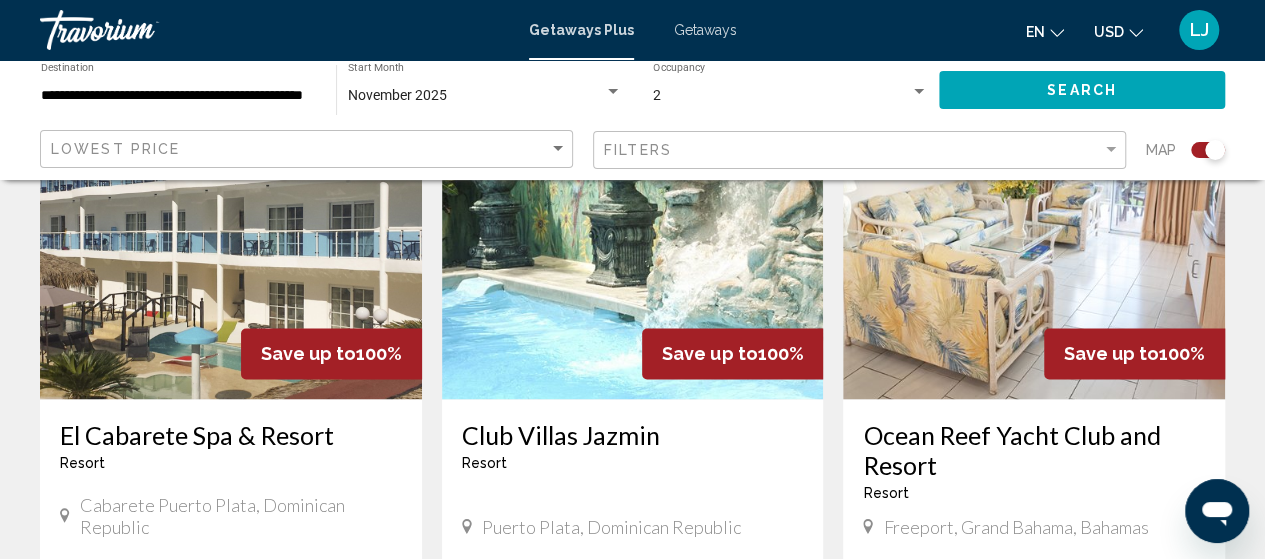 scroll, scrollTop: 1532, scrollLeft: 0, axis: vertical 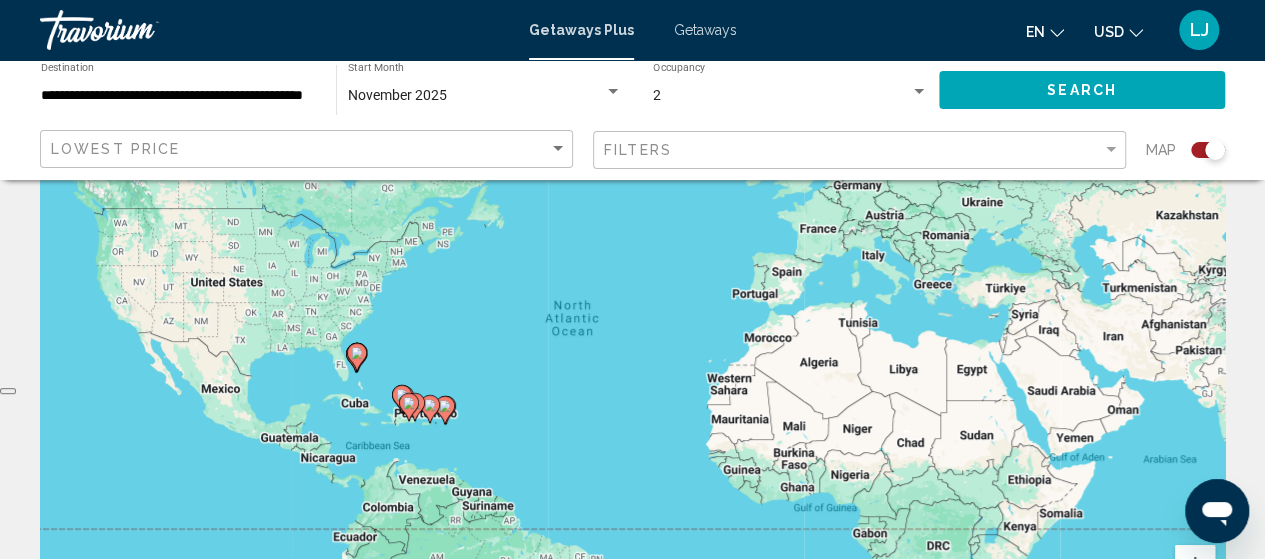 click on "To activate drag with keyboard, press Alt + Enter. Once in keyboard drag state, use the arrow keys to move the marker. To complete the drag, press the Enter key. To cancel, press Escape." at bounding box center [632, 350] 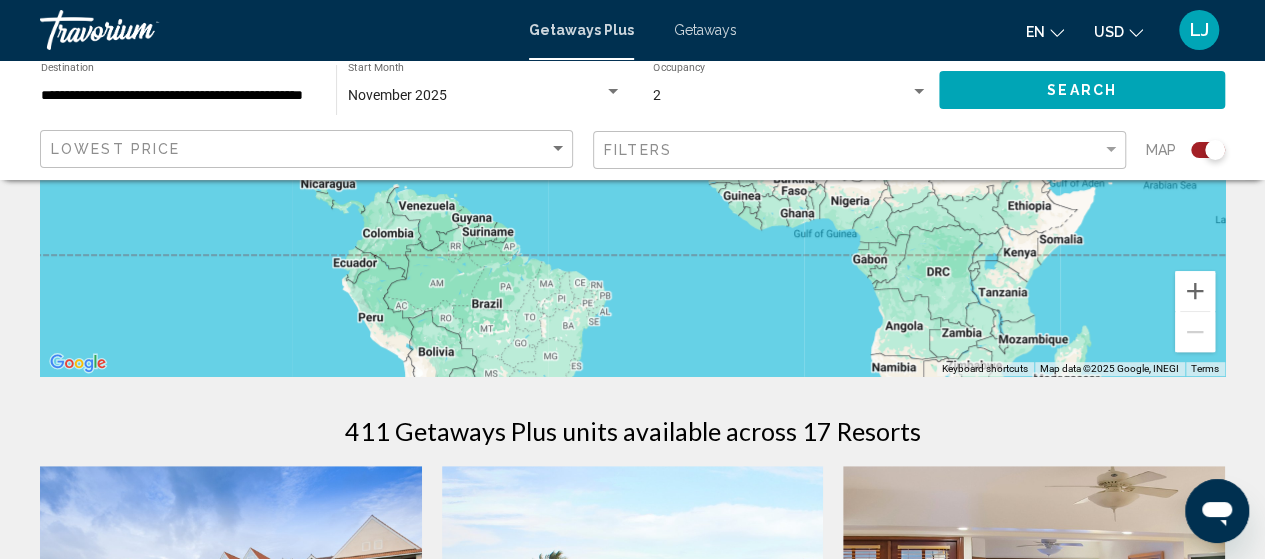 scroll, scrollTop: 399, scrollLeft: 0, axis: vertical 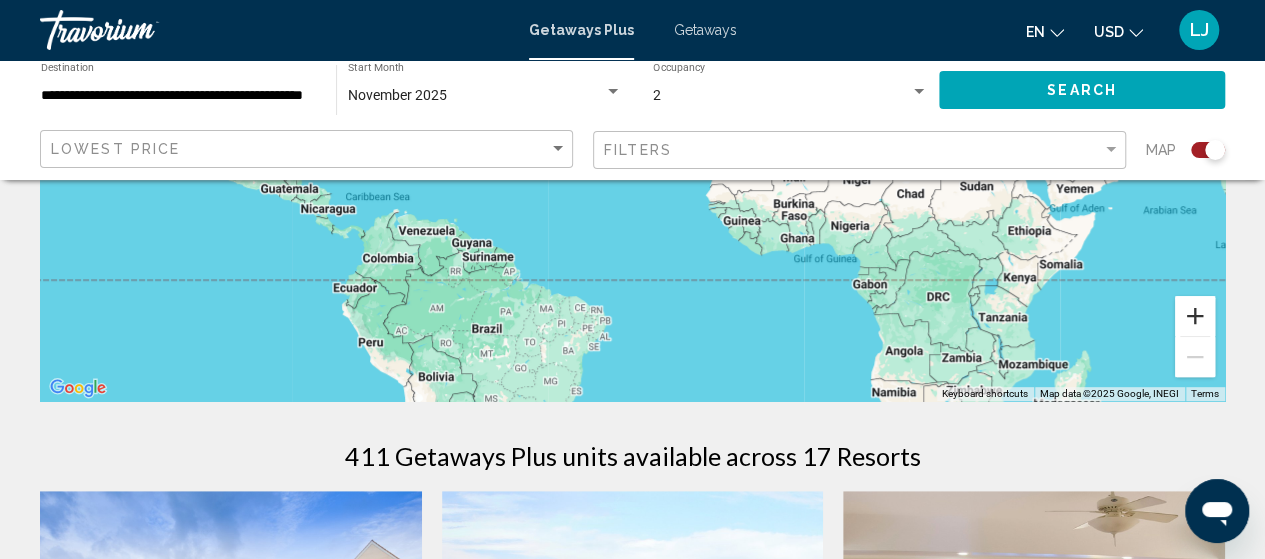 click at bounding box center (1195, 316) 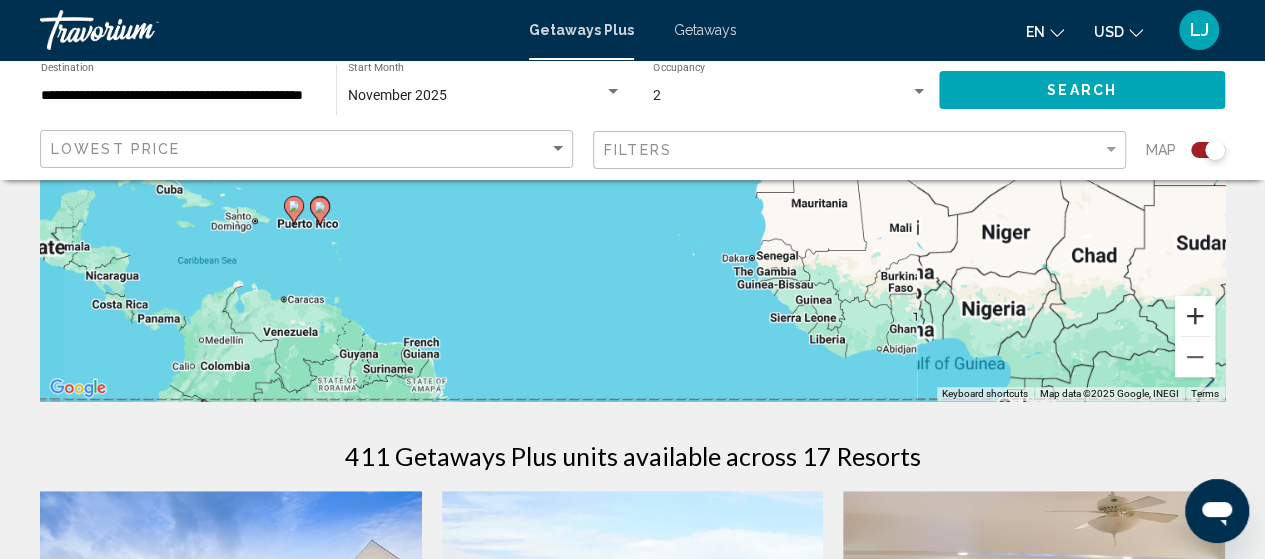 click at bounding box center [1195, 316] 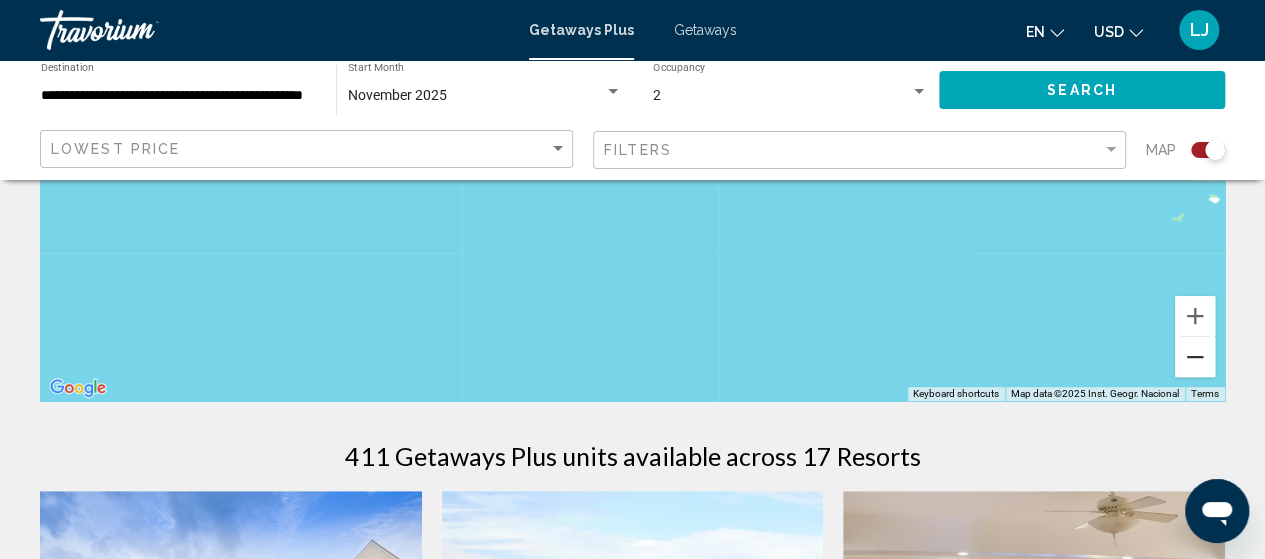 click at bounding box center [1195, 357] 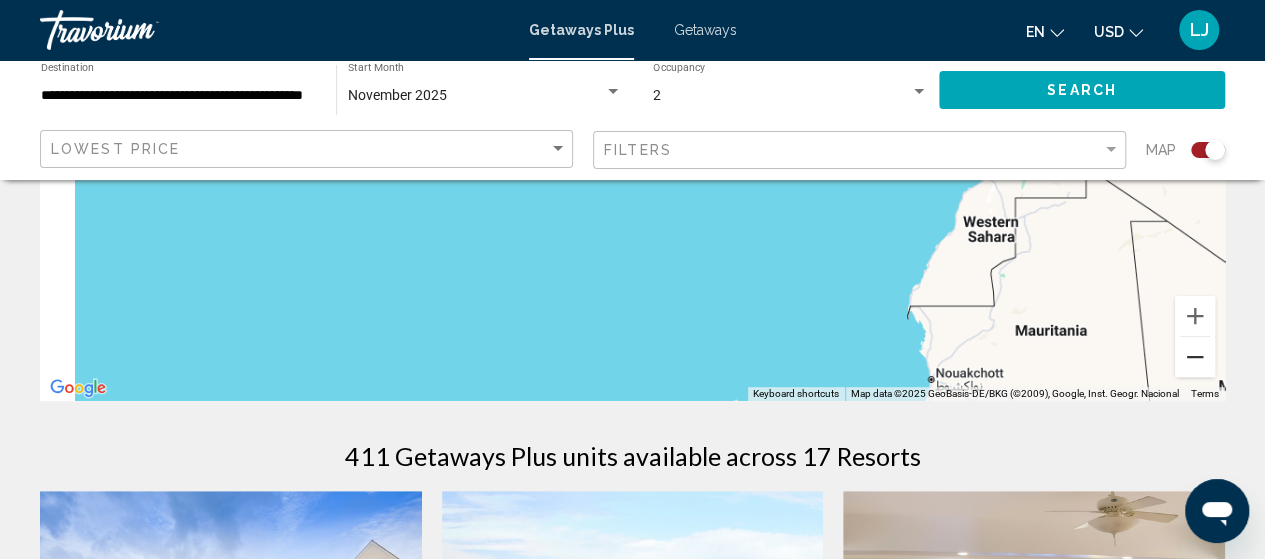 click at bounding box center (1195, 357) 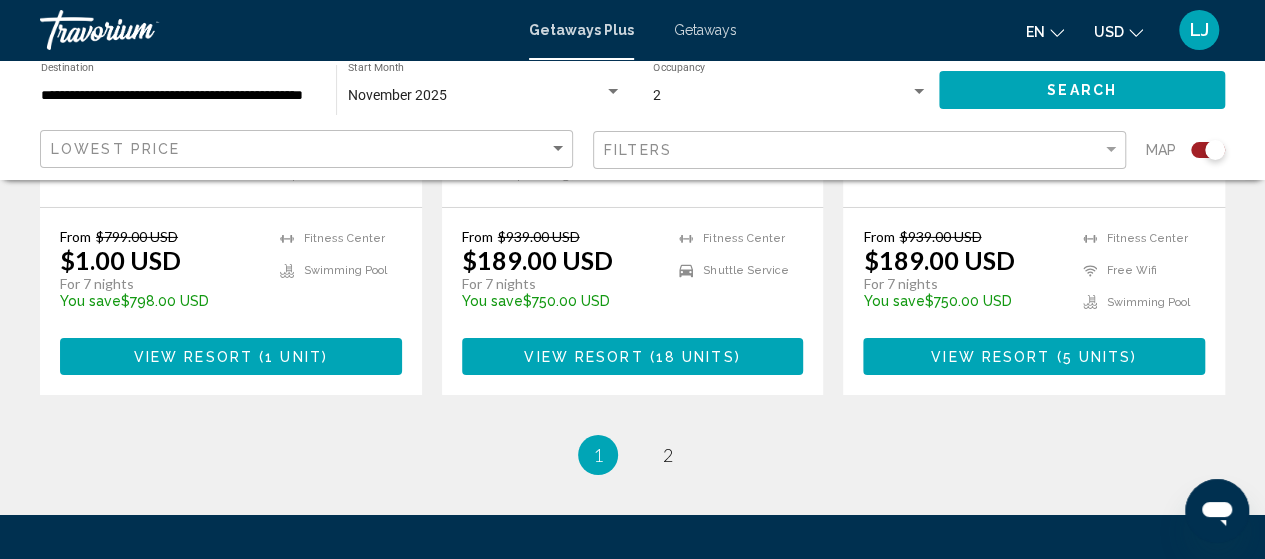 scroll, scrollTop: 3375, scrollLeft: 0, axis: vertical 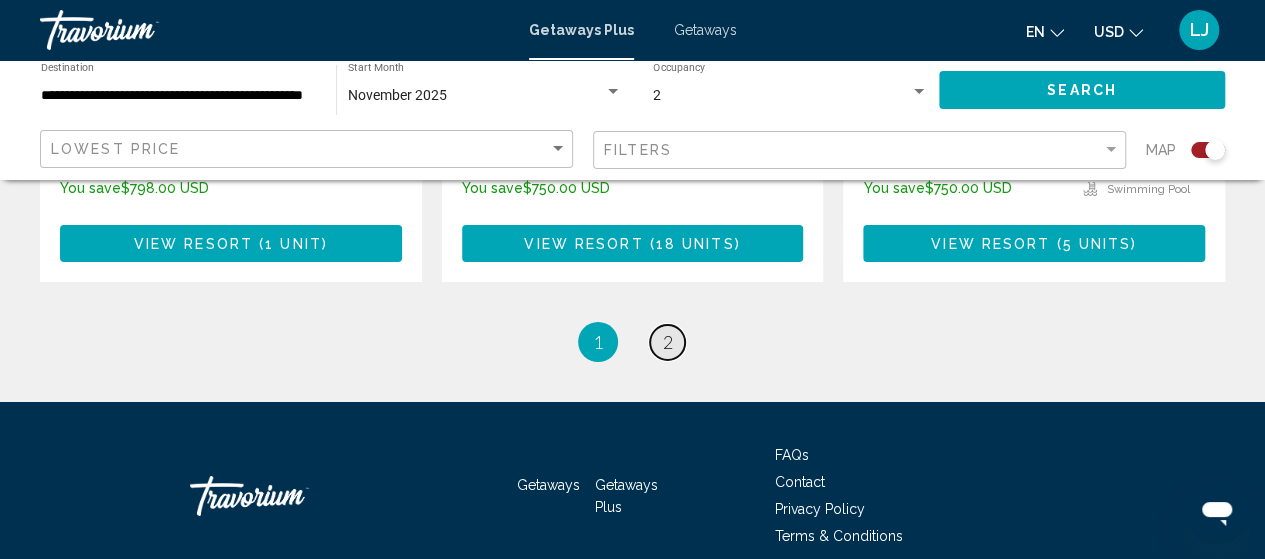 click on "2" at bounding box center [668, 342] 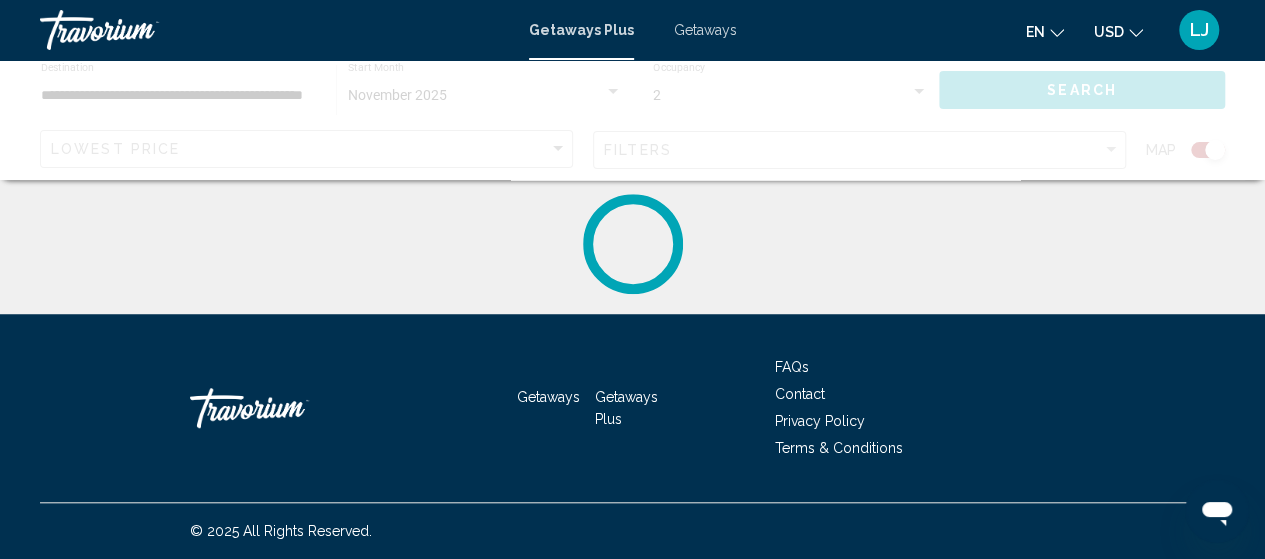 scroll, scrollTop: 0, scrollLeft: 0, axis: both 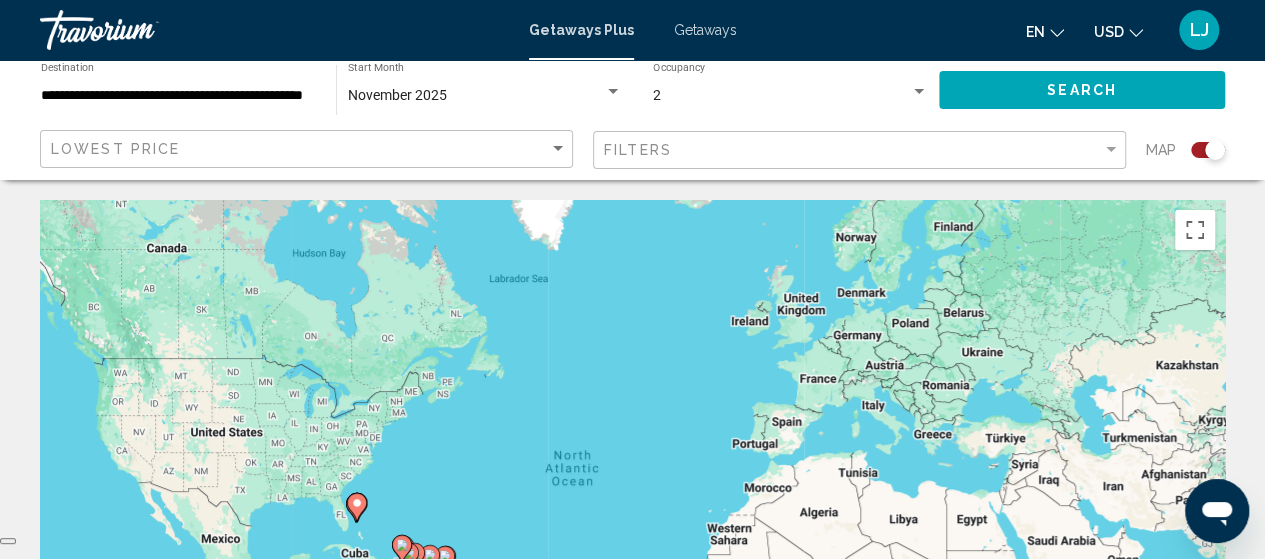 click on "Getaways" at bounding box center [705, 30] 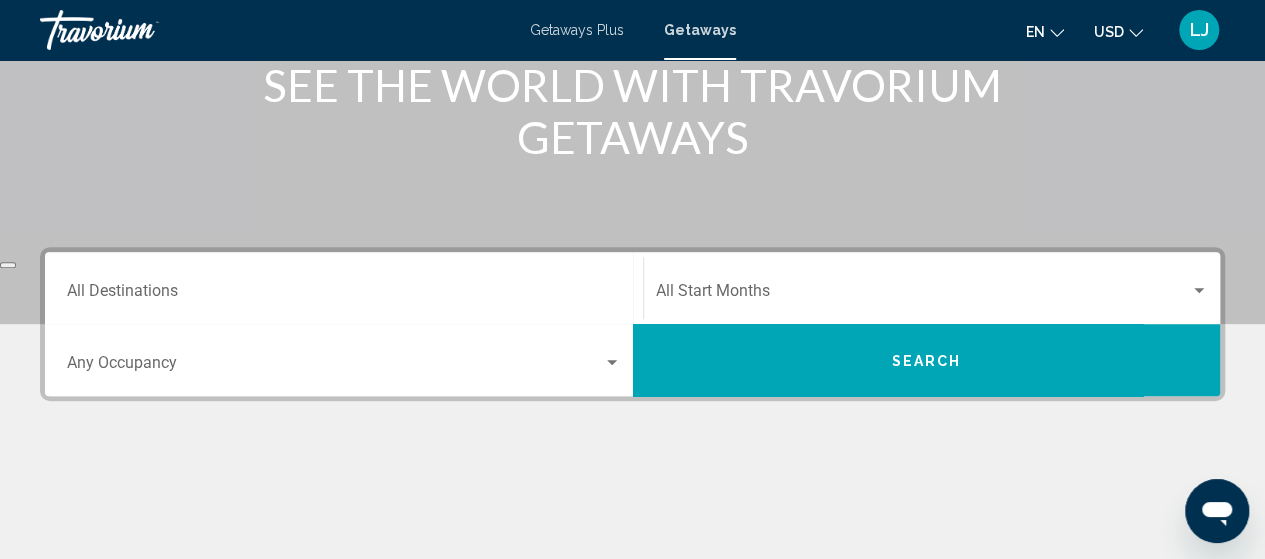 scroll, scrollTop: 279, scrollLeft: 0, axis: vertical 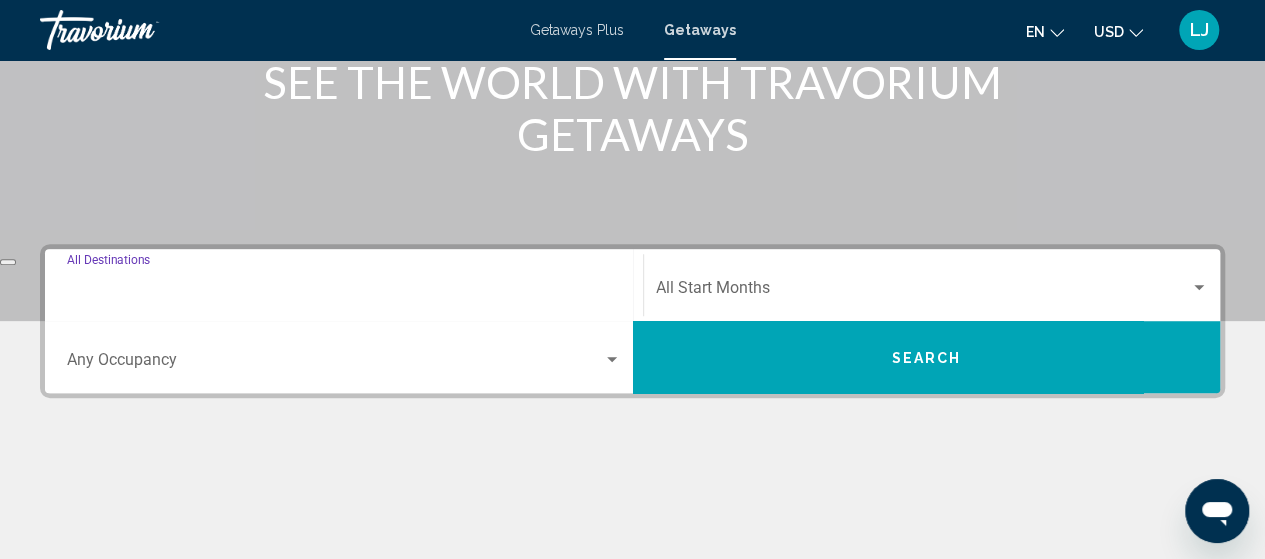 click on "Destination All Destinations" at bounding box center [344, 292] 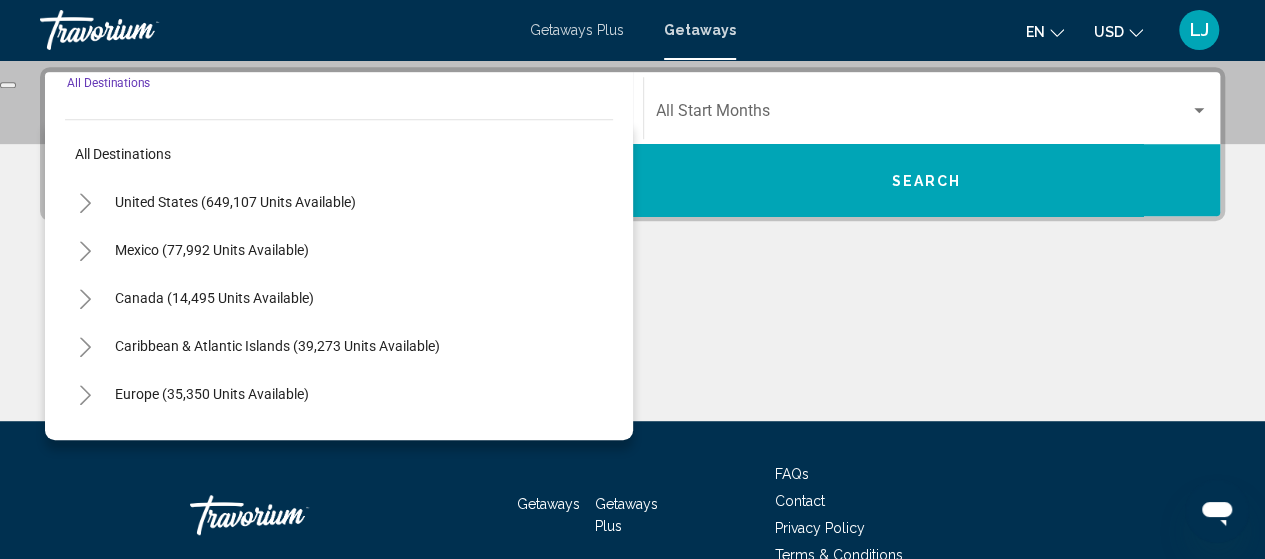 scroll, scrollTop: 458, scrollLeft: 0, axis: vertical 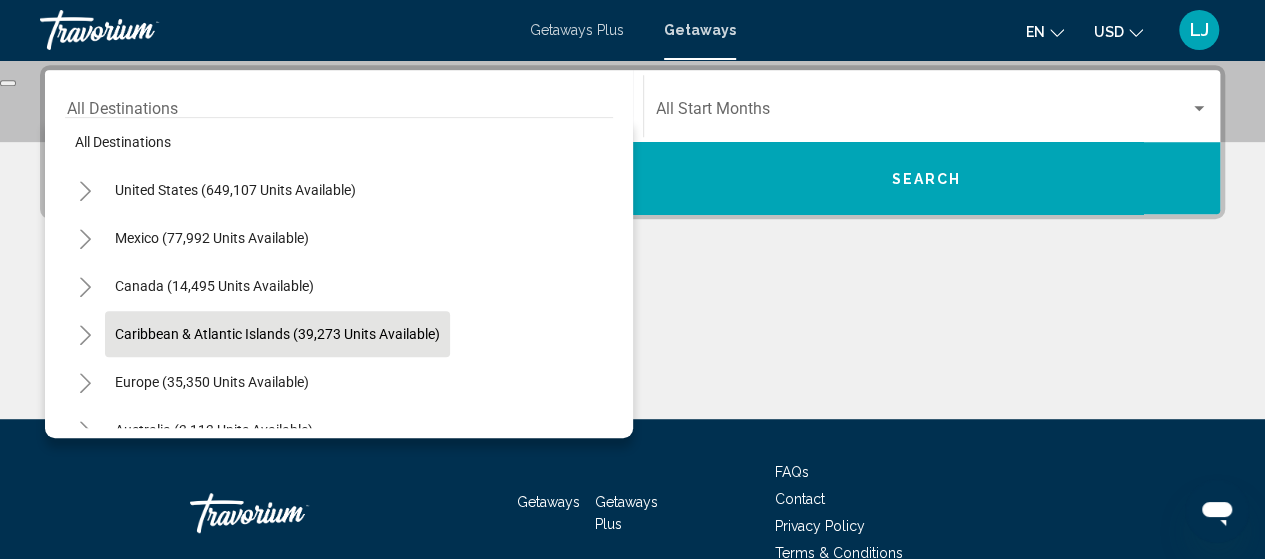 click on "Caribbean & Atlantic Islands (39,273 units available)" at bounding box center (212, 382) 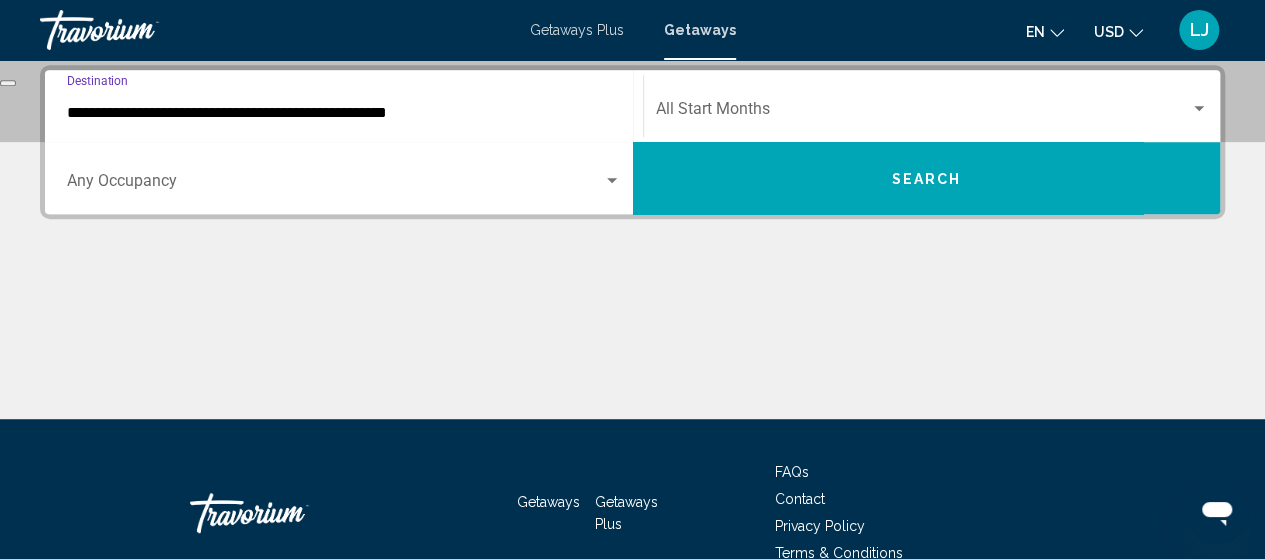 click at bounding box center (612, 180) 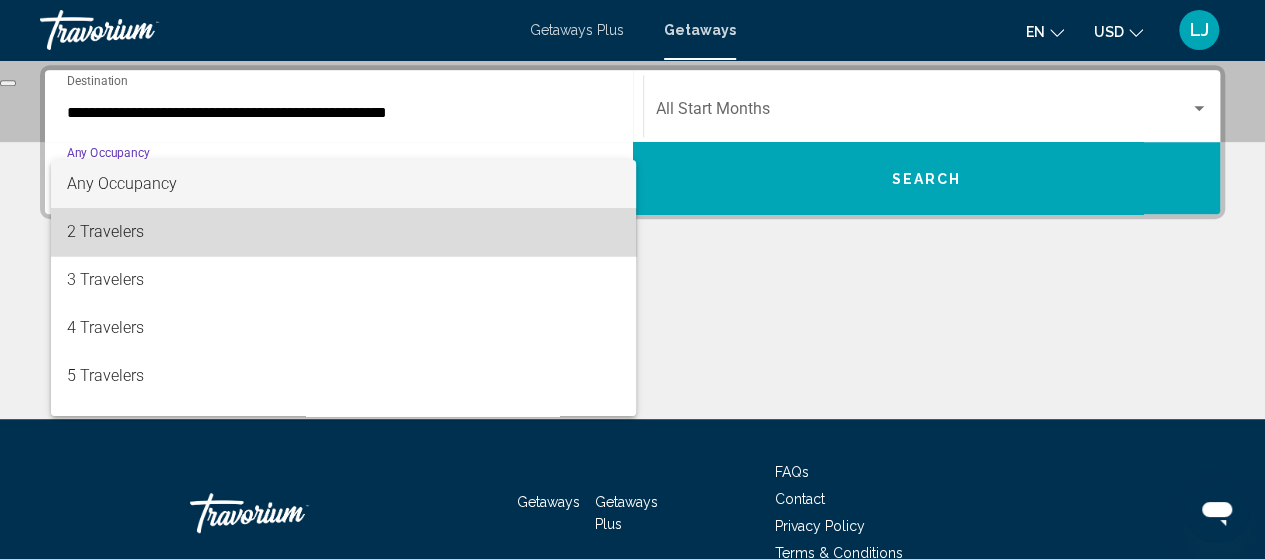 click on "2 Travelers" at bounding box center (344, 232) 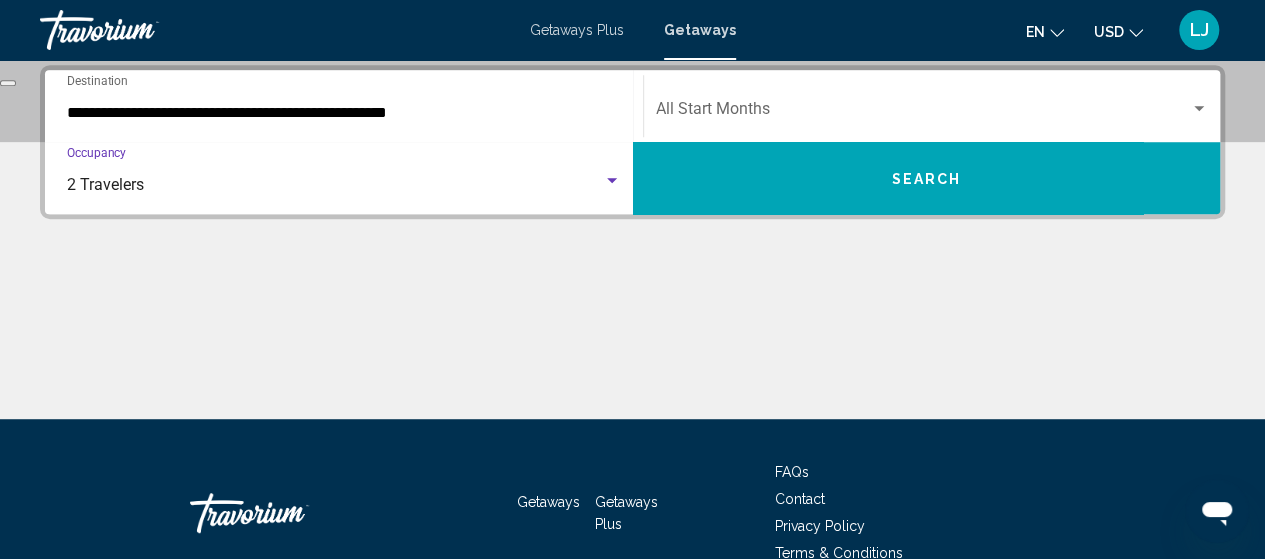 click on "Search" at bounding box center [927, 178] 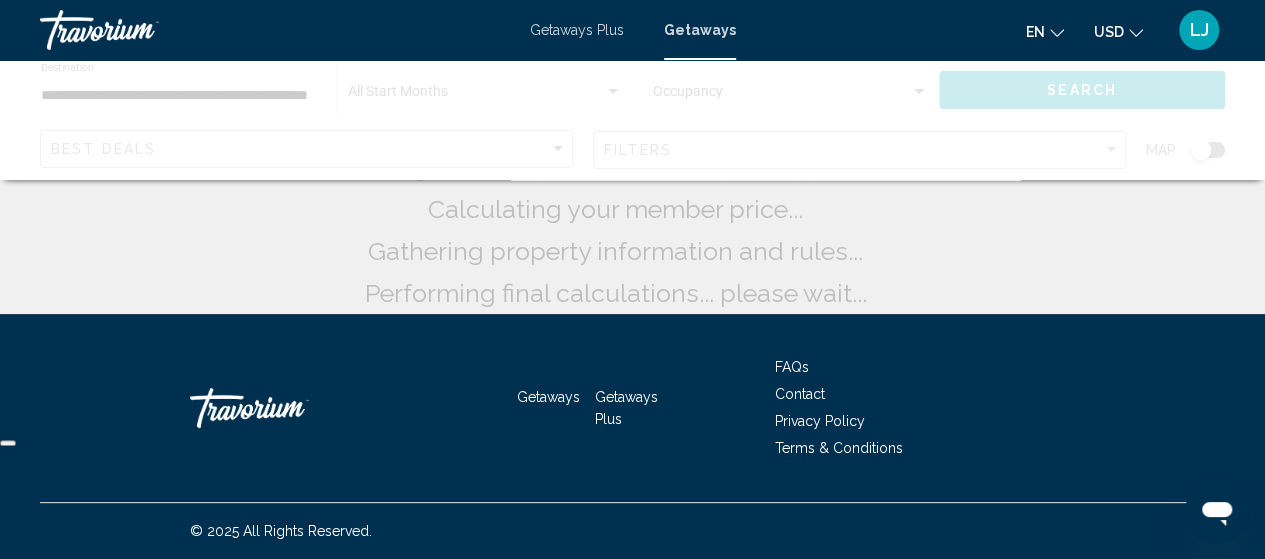 scroll, scrollTop: 0, scrollLeft: 0, axis: both 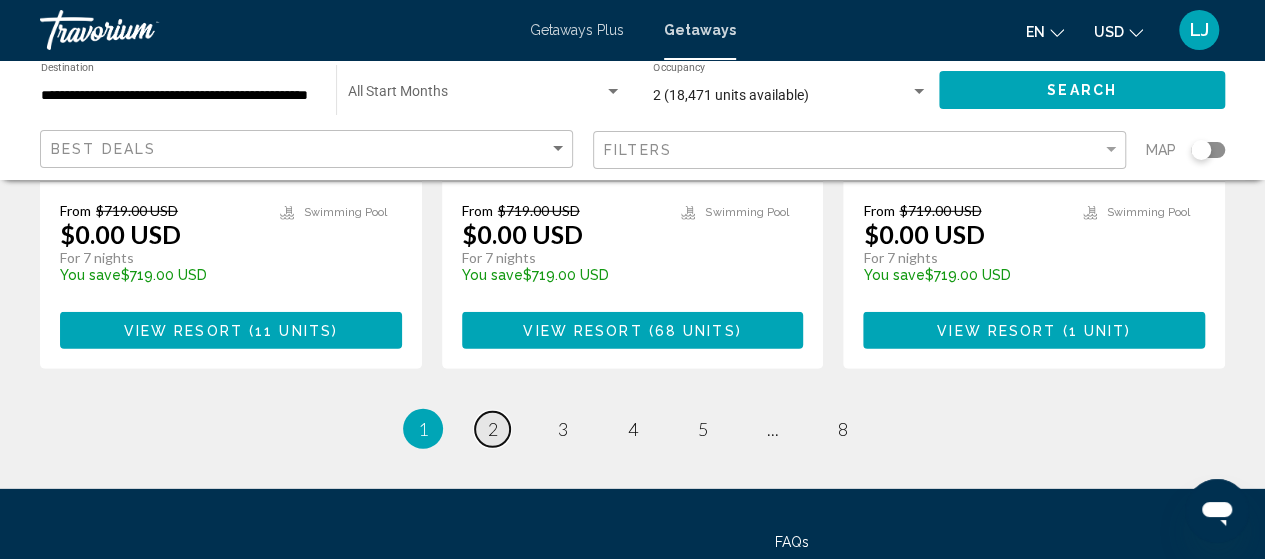 click on "page  2" at bounding box center (492, 429) 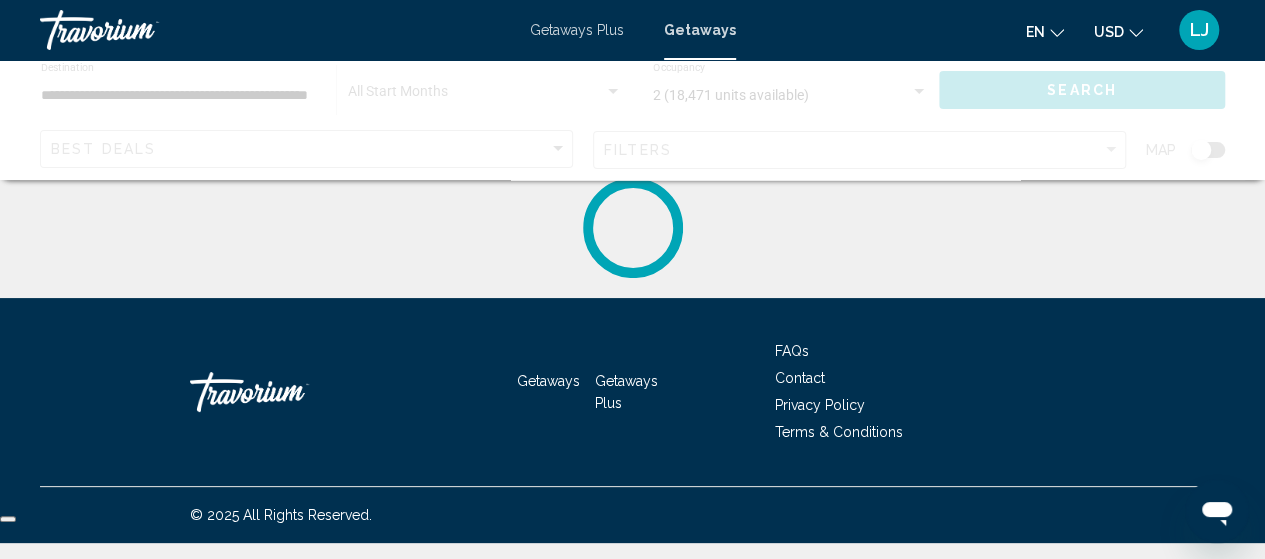 scroll, scrollTop: 0, scrollLeft: 0, axis: both 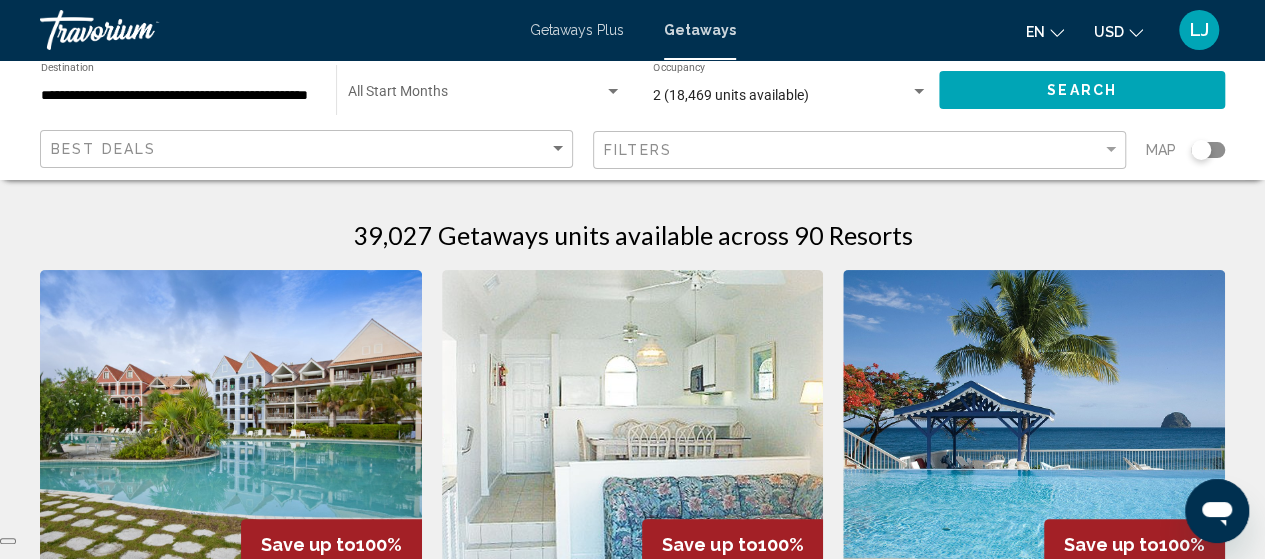 click at bounding box center (633, 430) 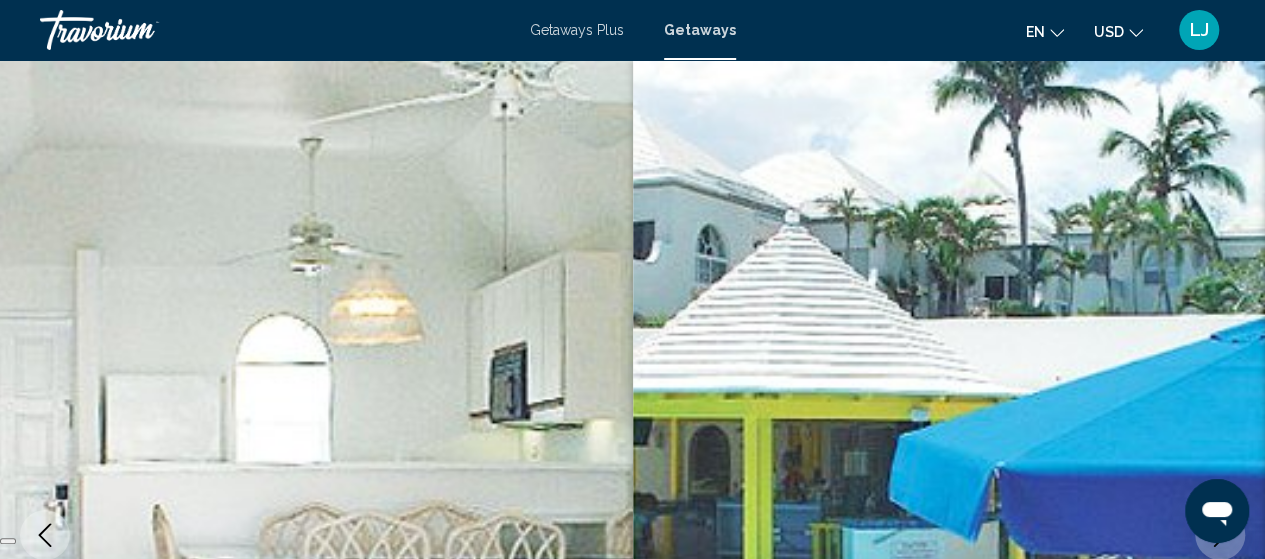 scroll, scrollTop: 255, scrollLeft: 0, axis: vertical 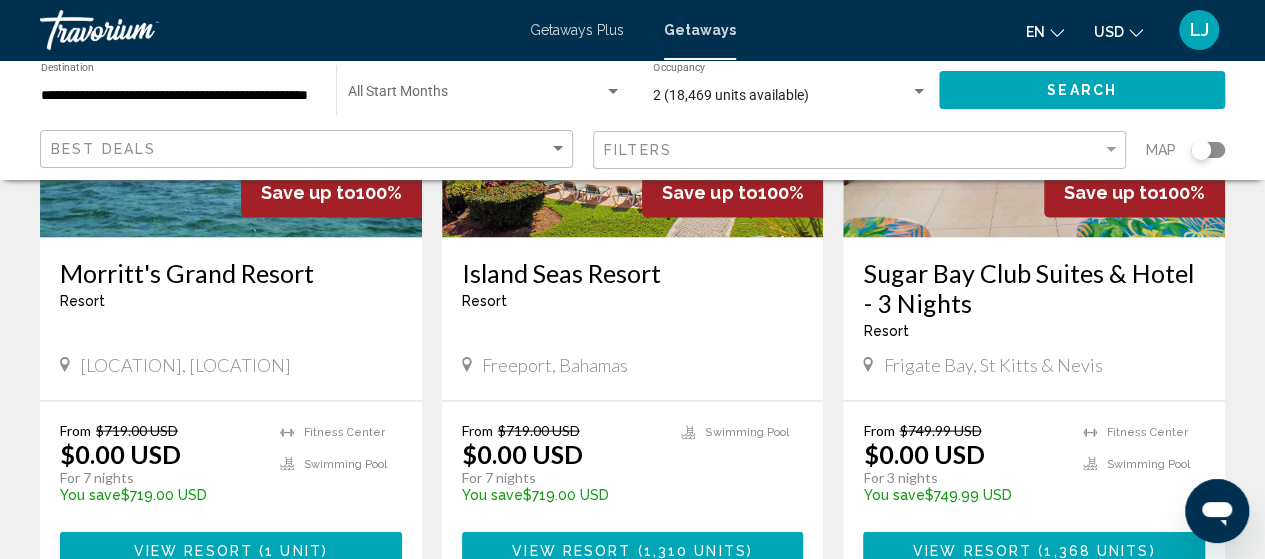 click on "Sugar Bay Club Suites & Hotel - 3 Nights" at bounding box center [1034, 287] 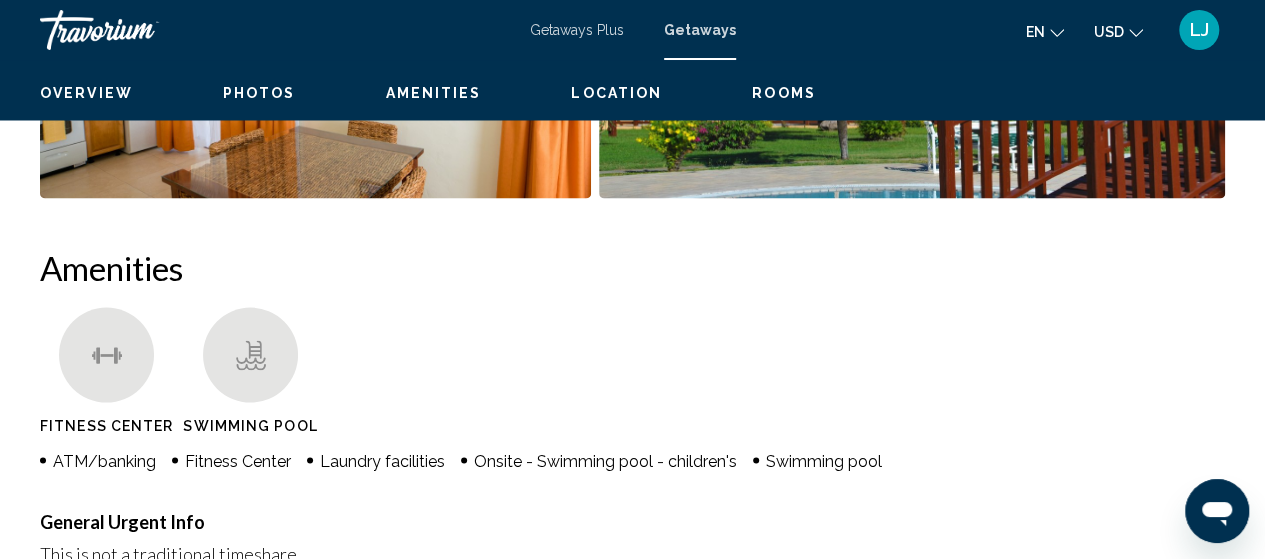 scroll, scrollTop: 255, scrollLeft: 0, axis: vertical 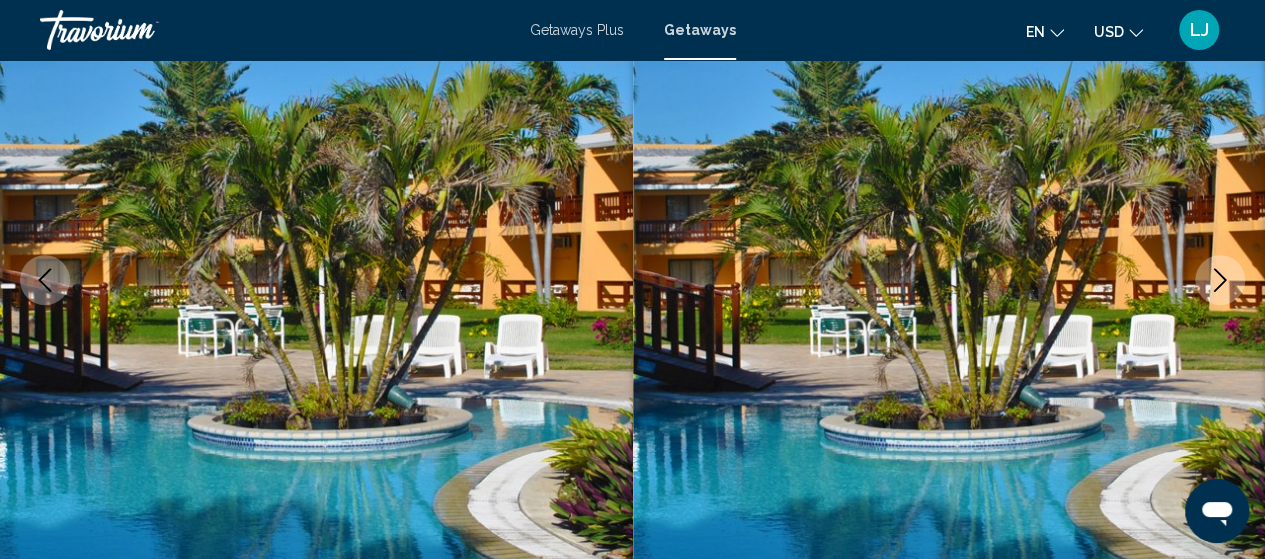 click 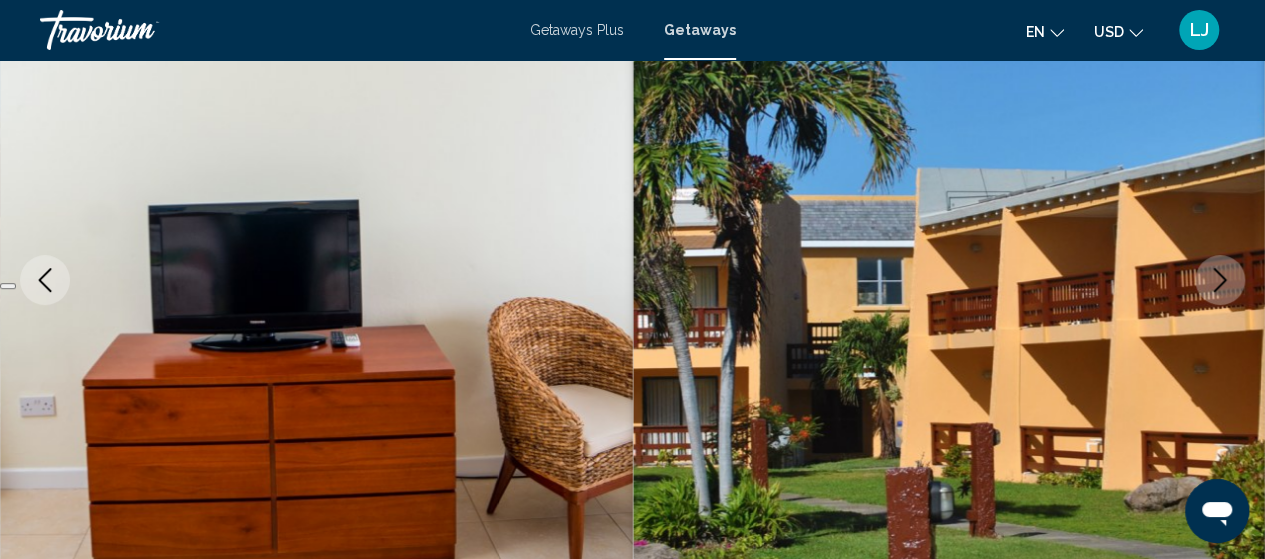click 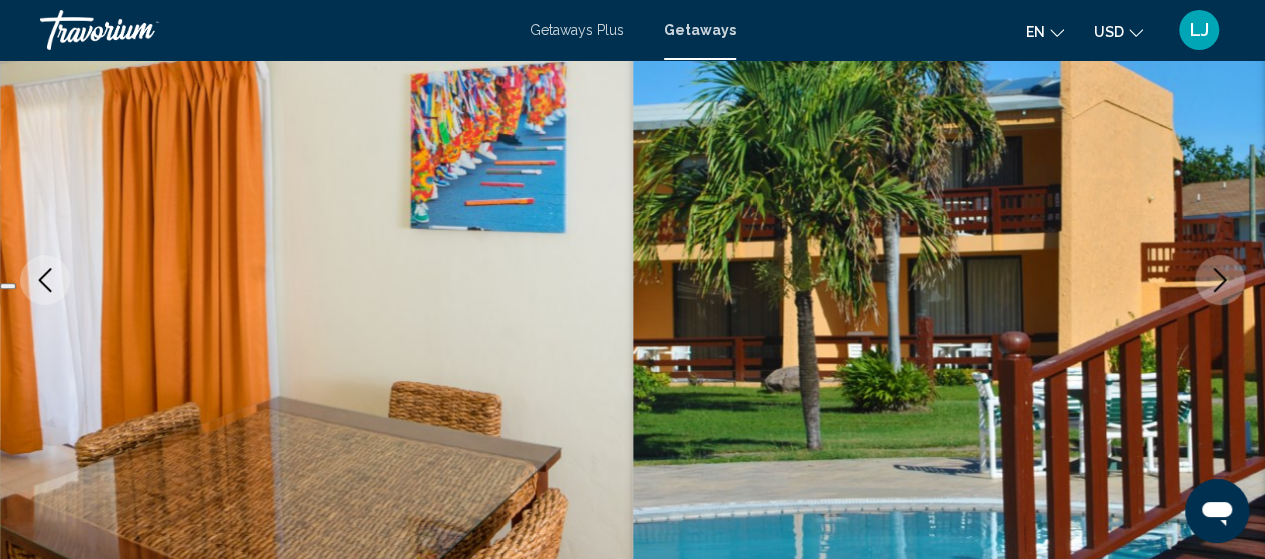 click 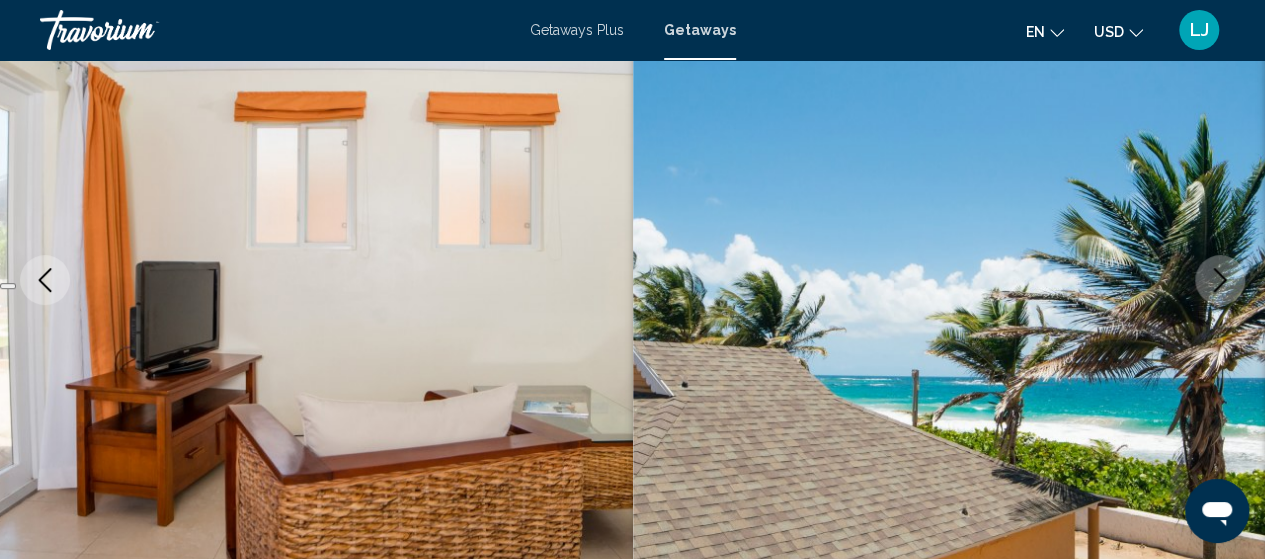 click 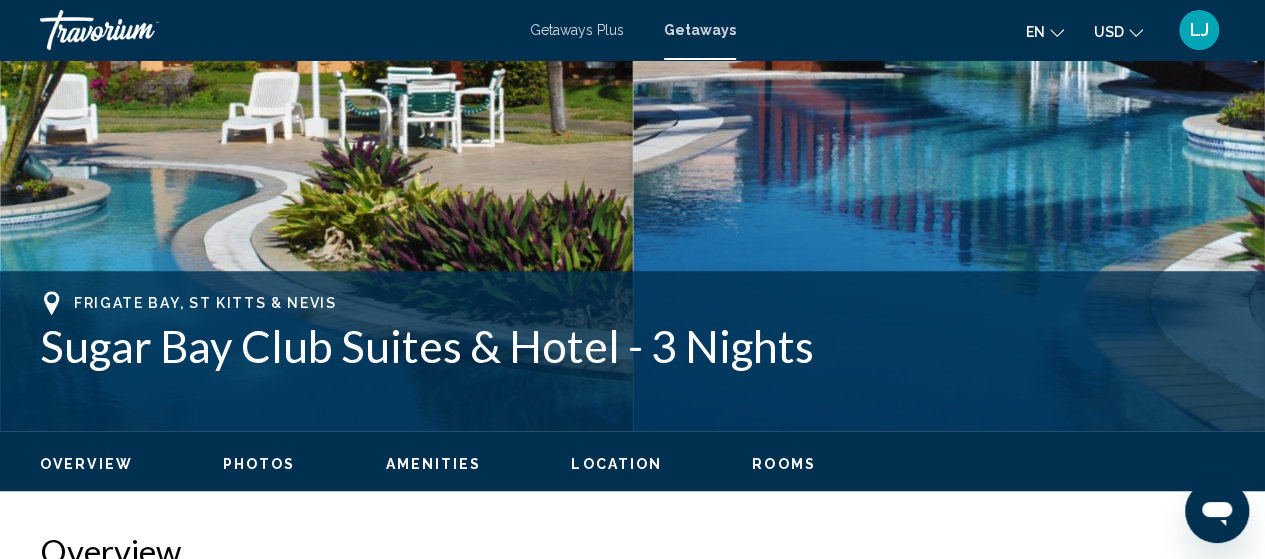 scroll, scrollTop: 968, scrollLeft: 0, axis: vertical 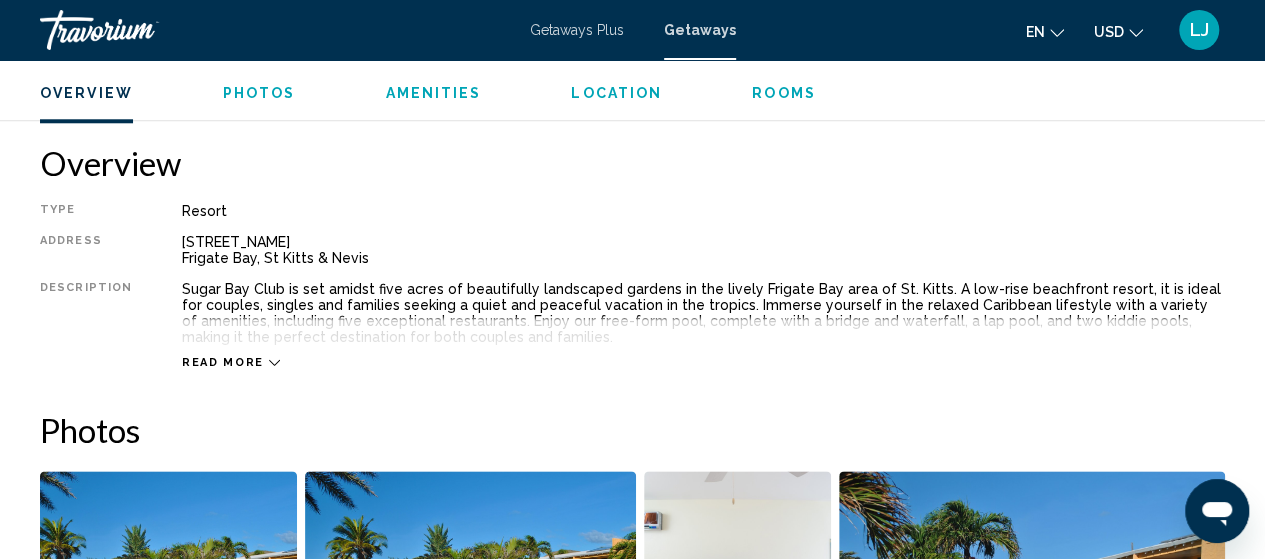 click on "Read more" at bounding box center (223, 362) 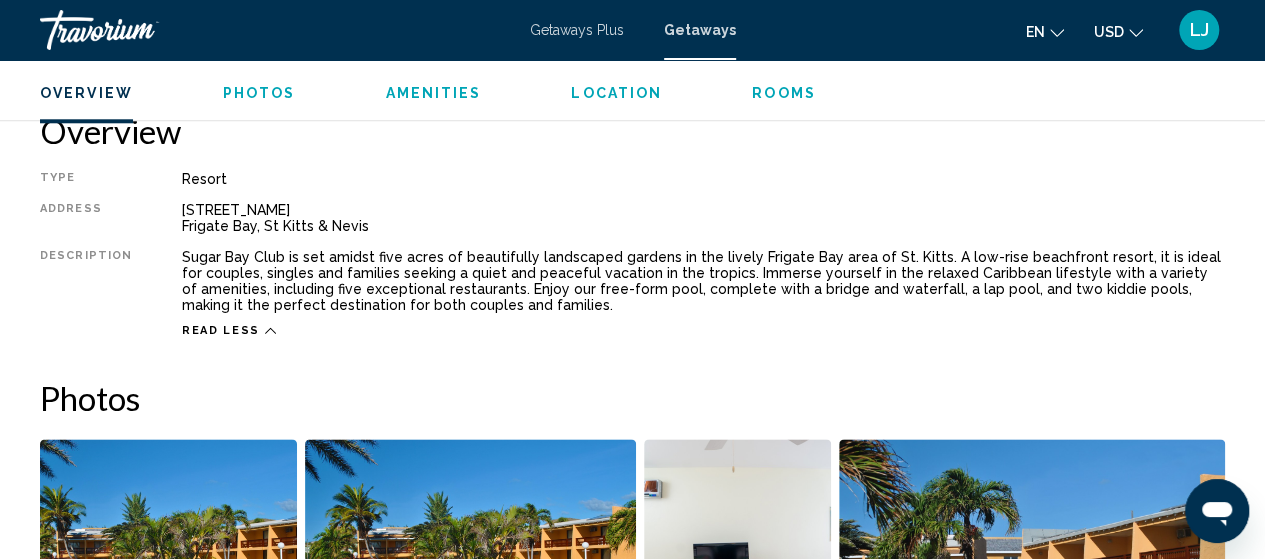 scroll, scrollTop: 1008, scrollLeft: 0, axis: vertical 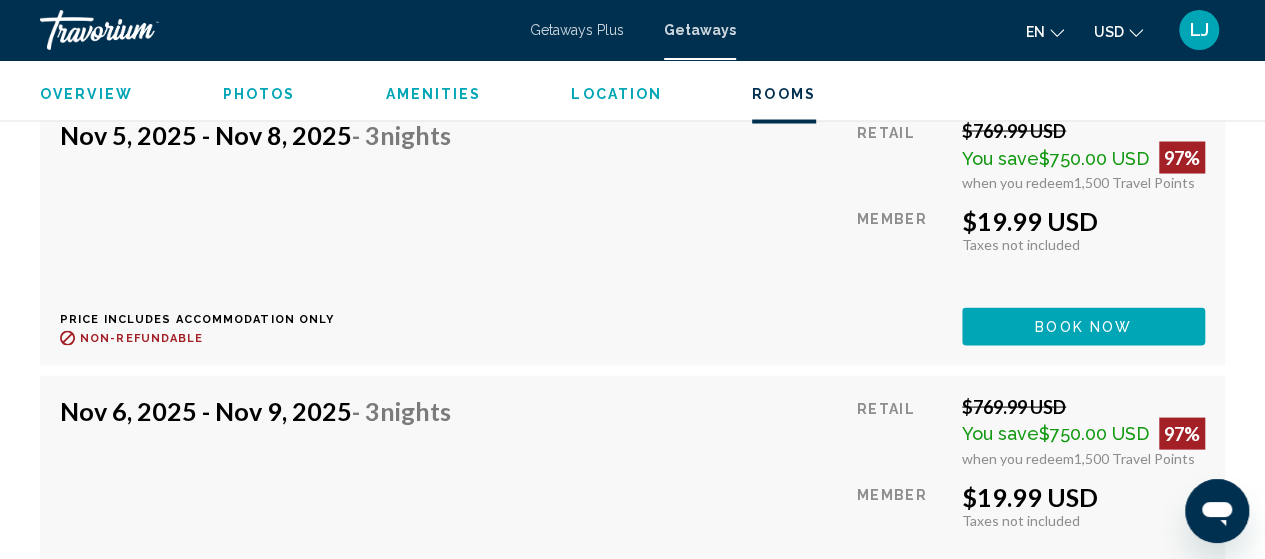 click on "[MONTH] [DAY], [YEAR] - [MONTH] [DAY]  - 3  Nights Price includes accommodation only
Refundable until :
Non-refundable Retail  $769.99 USD  You save  $750.00 USD   97%  when you redeem  1,500  Travel Points  Member  $19.99 USD  Taxes included Taxes not included You earn  0  Travel Points  Book now This room is no longer available. Price includes accommodation only
Refundable until
Non-refundable Book now This room is no longer available." at bounding box center (632, 507) 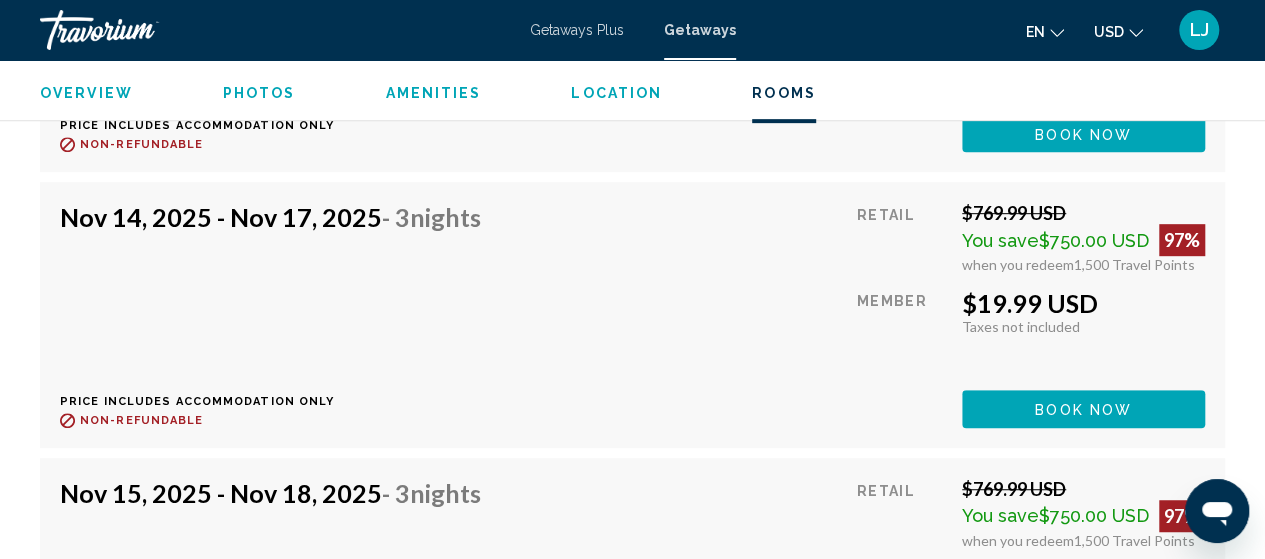 scroll, scrollTop: 27634, scrollLeft: 0, axis: vertical 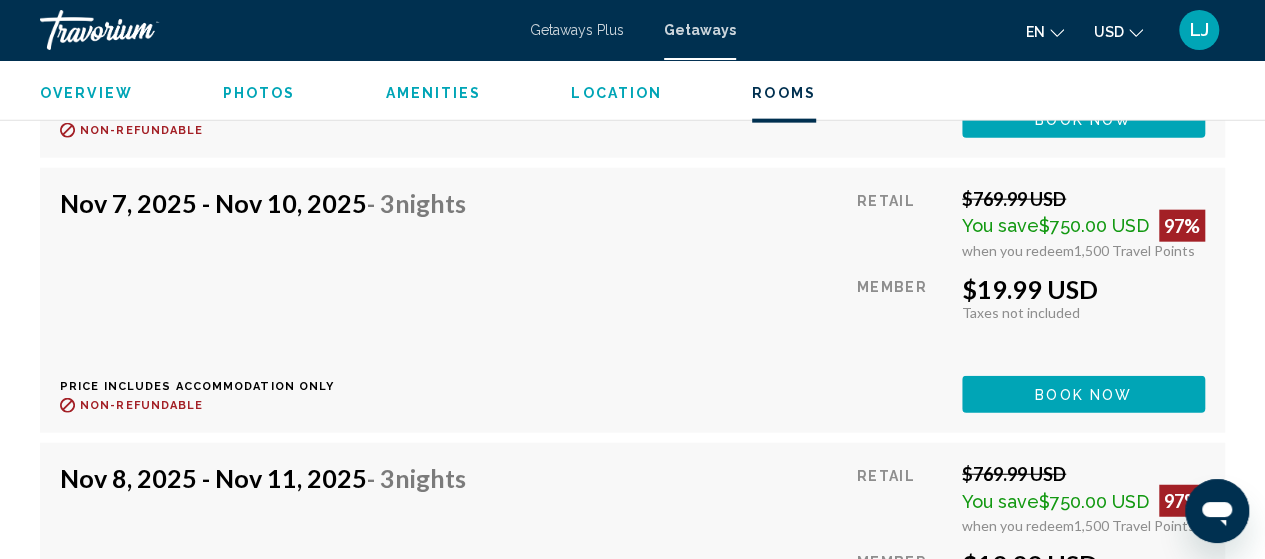 click on "Book now" at bounding box center [1083, -21084] 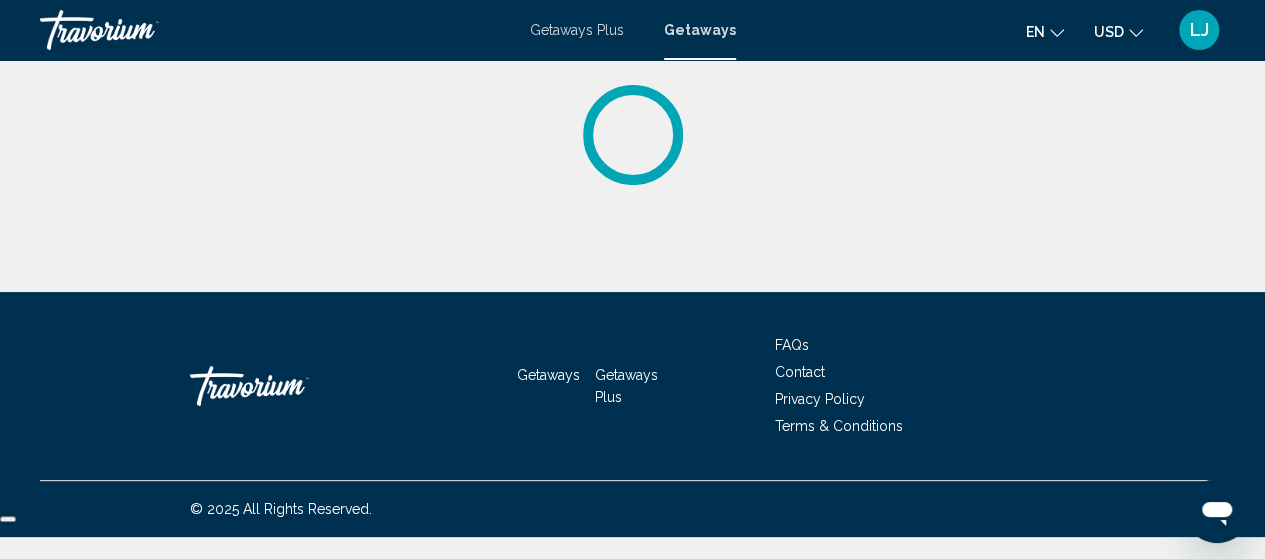 scroll, scrollTop: 0, scrollLeft: 0, axis: both 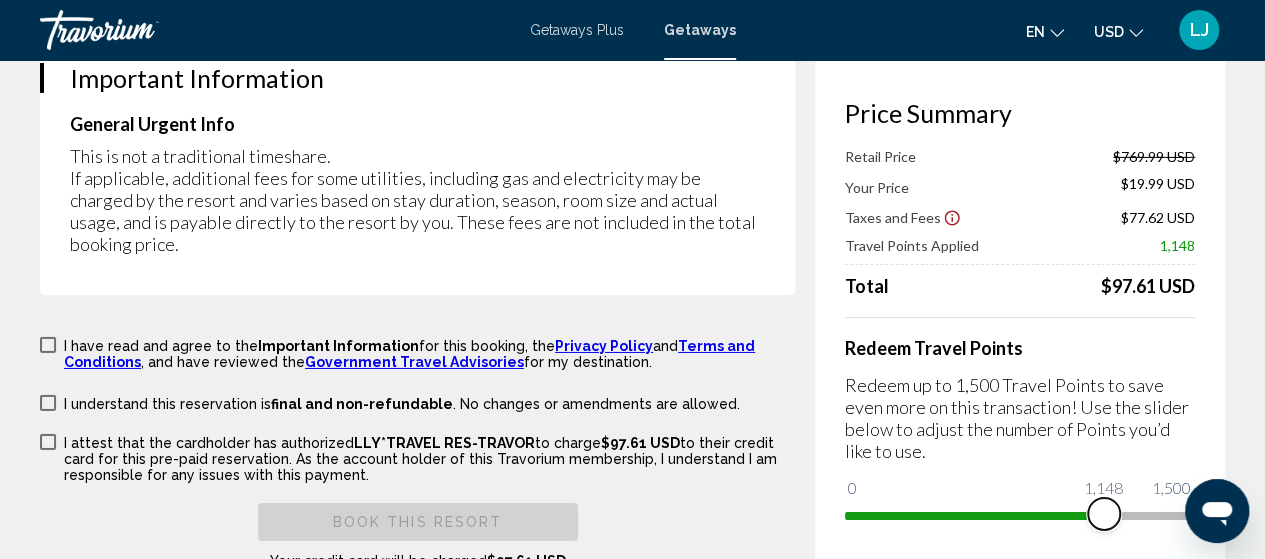 drag, startPoint x: 1178, startPoint y: 477, endPoint x: 1104, endPoint y: 474, distance: 74.06078 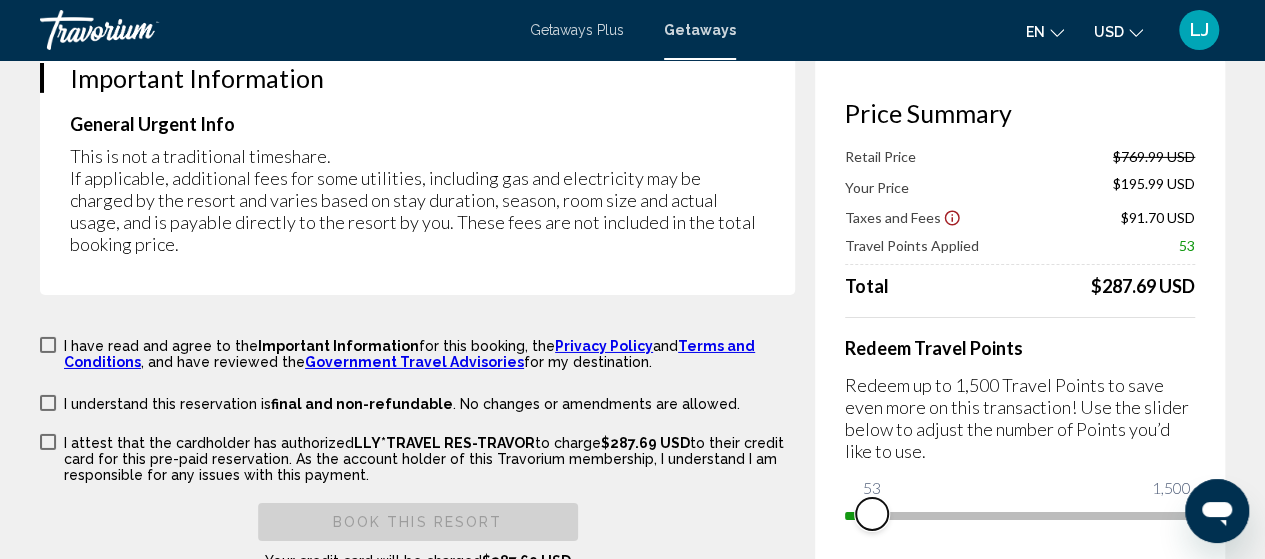 drag, startPoint x: 1104, startPoint y: 479, endPoint x: 851, endPoint y: 483, distance: 253.03162 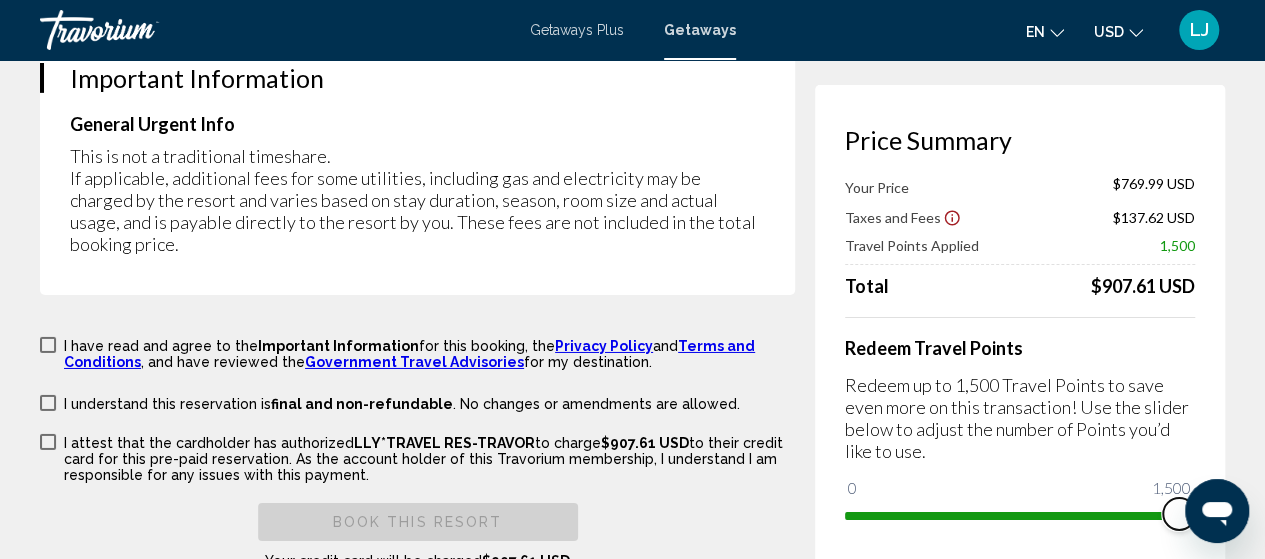 drag, startPoint x: 851, startPoint y: 483, endPoint x: 1260, endPoint y: 417, distance: 414.29095 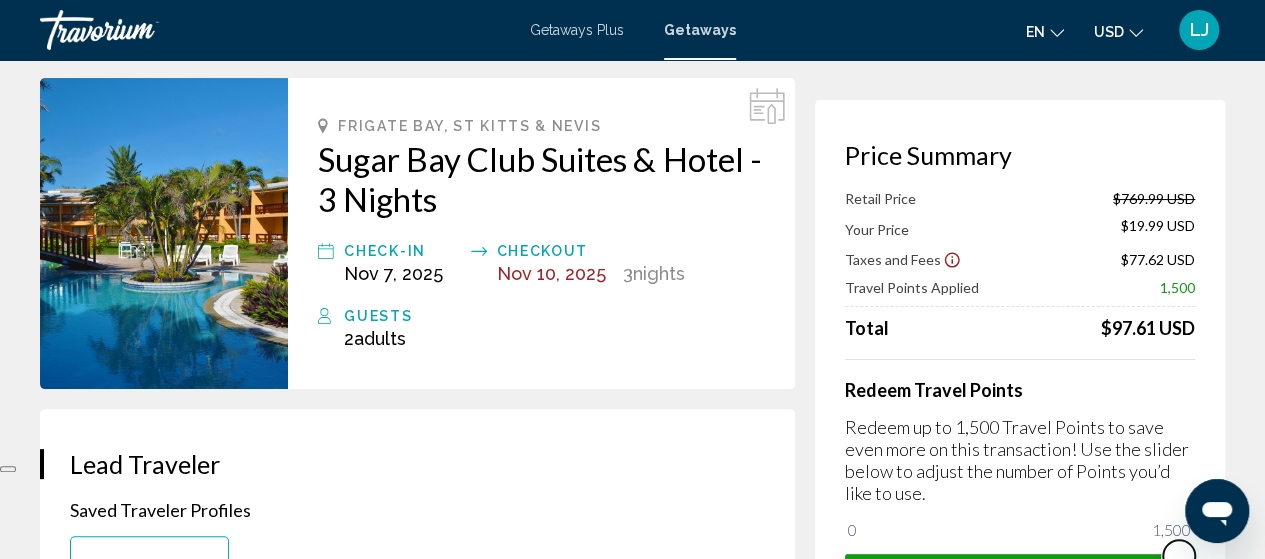 scroll, scrollTop: 0, scrollLeft: 0, axis: both 